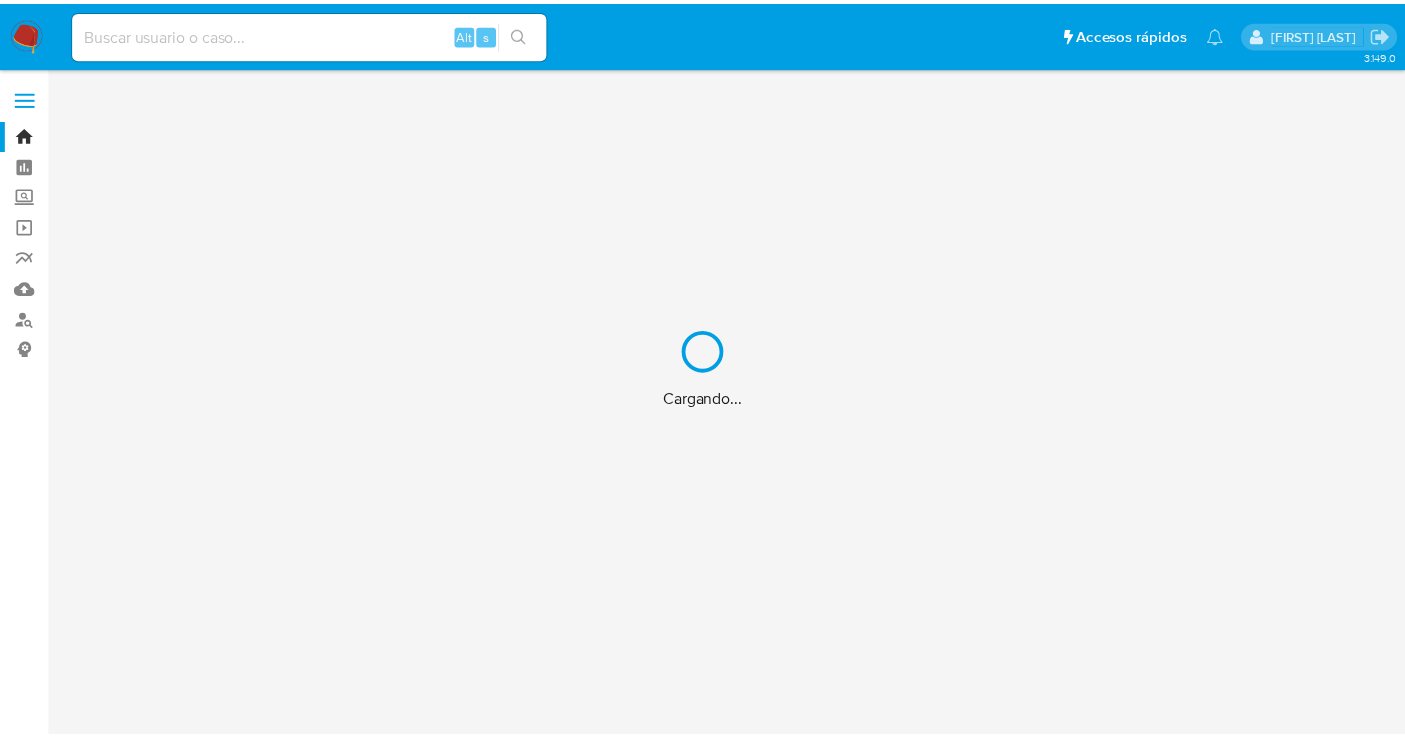 scroll, scrollTop: 0, scrollLeft: 0, axis: both 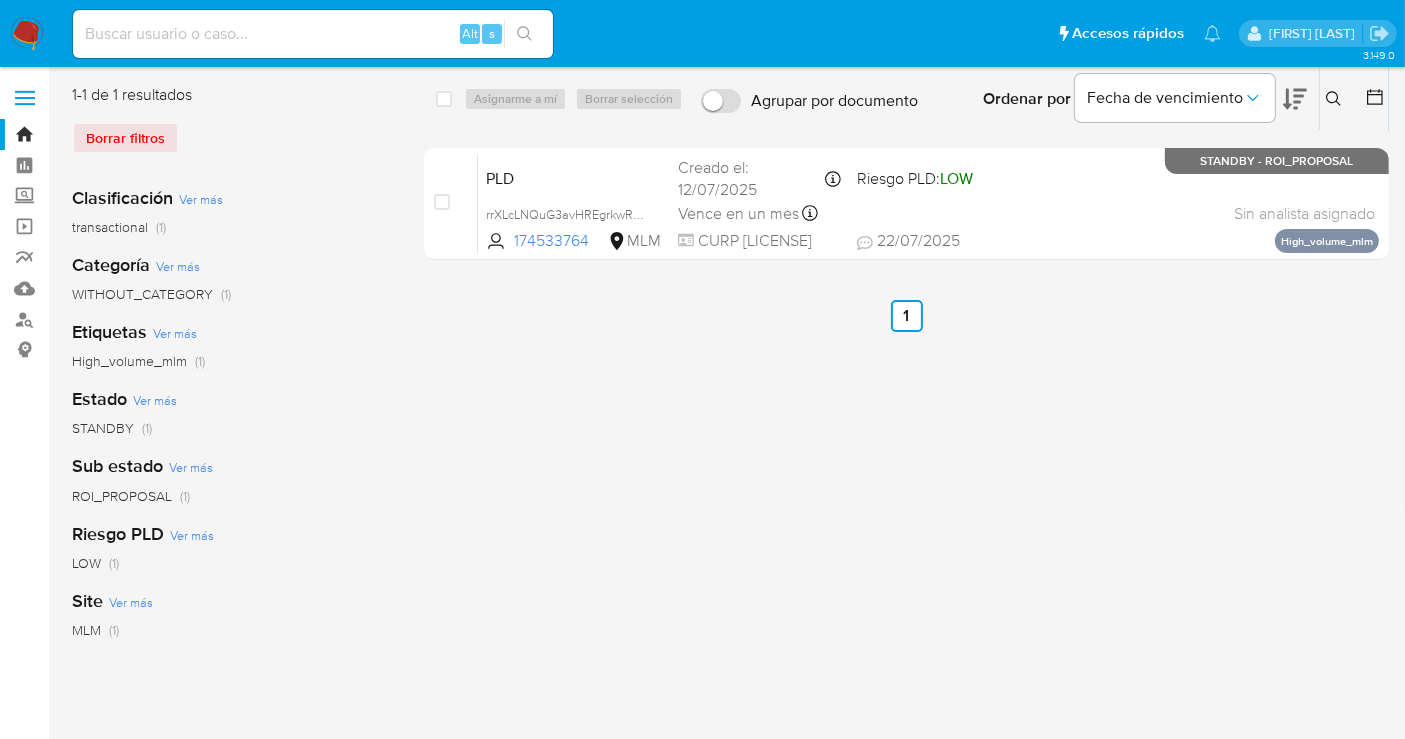 click 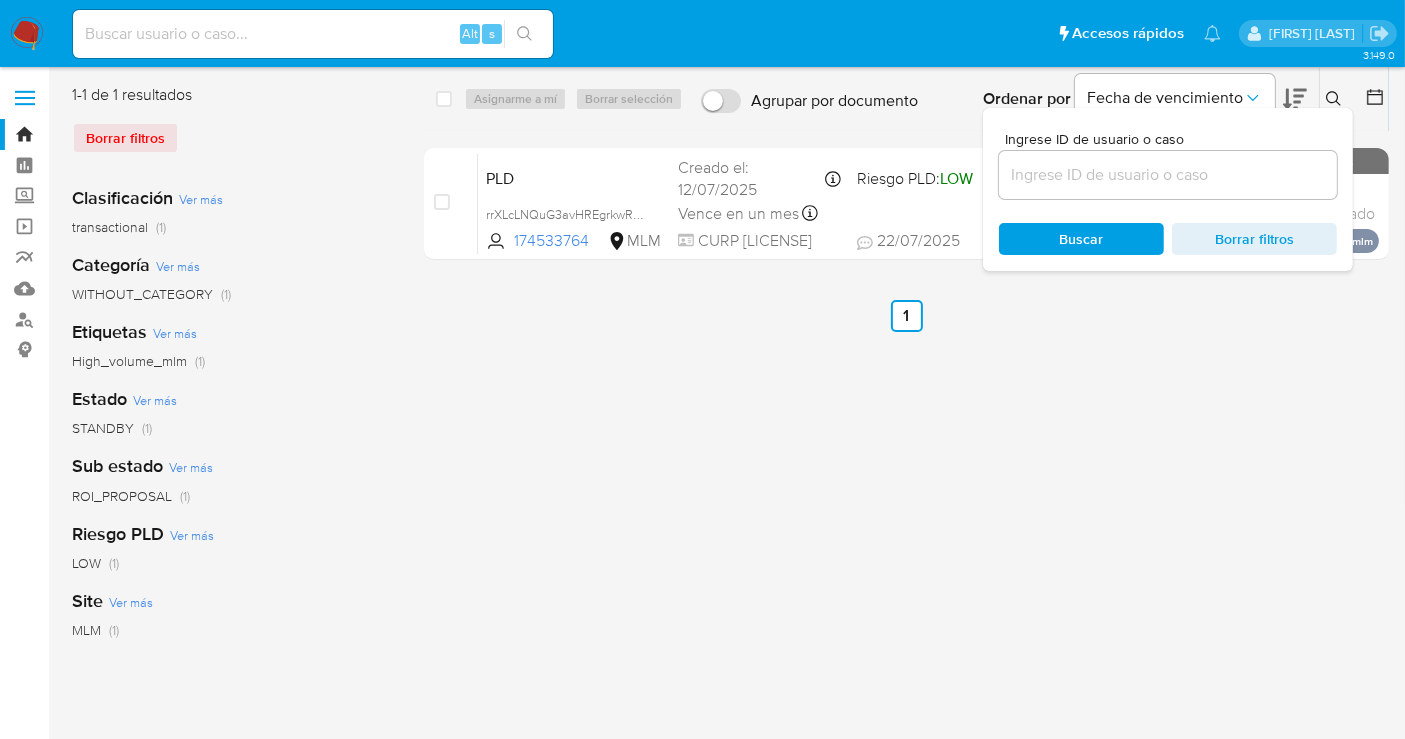 click at bounding box center (1168, 175) 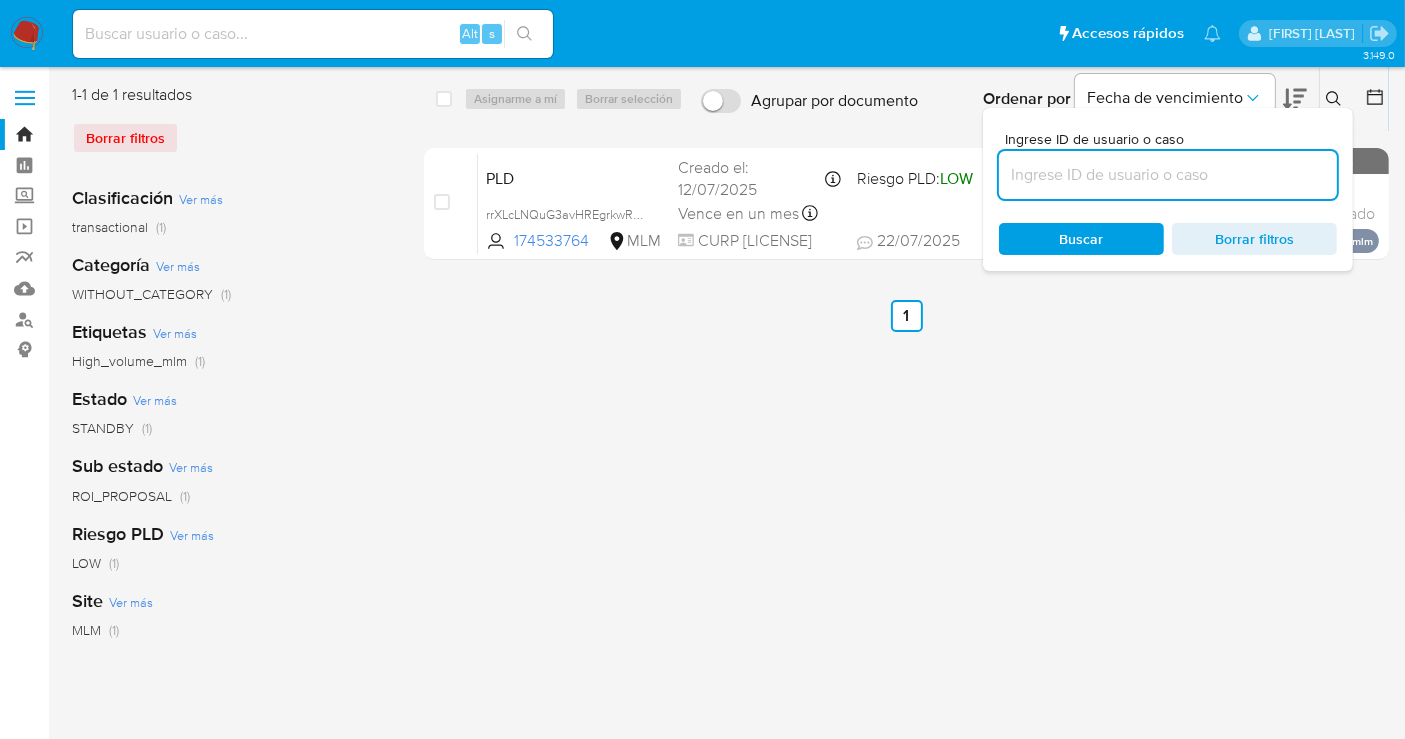 click at bounding box center (1168, 175) 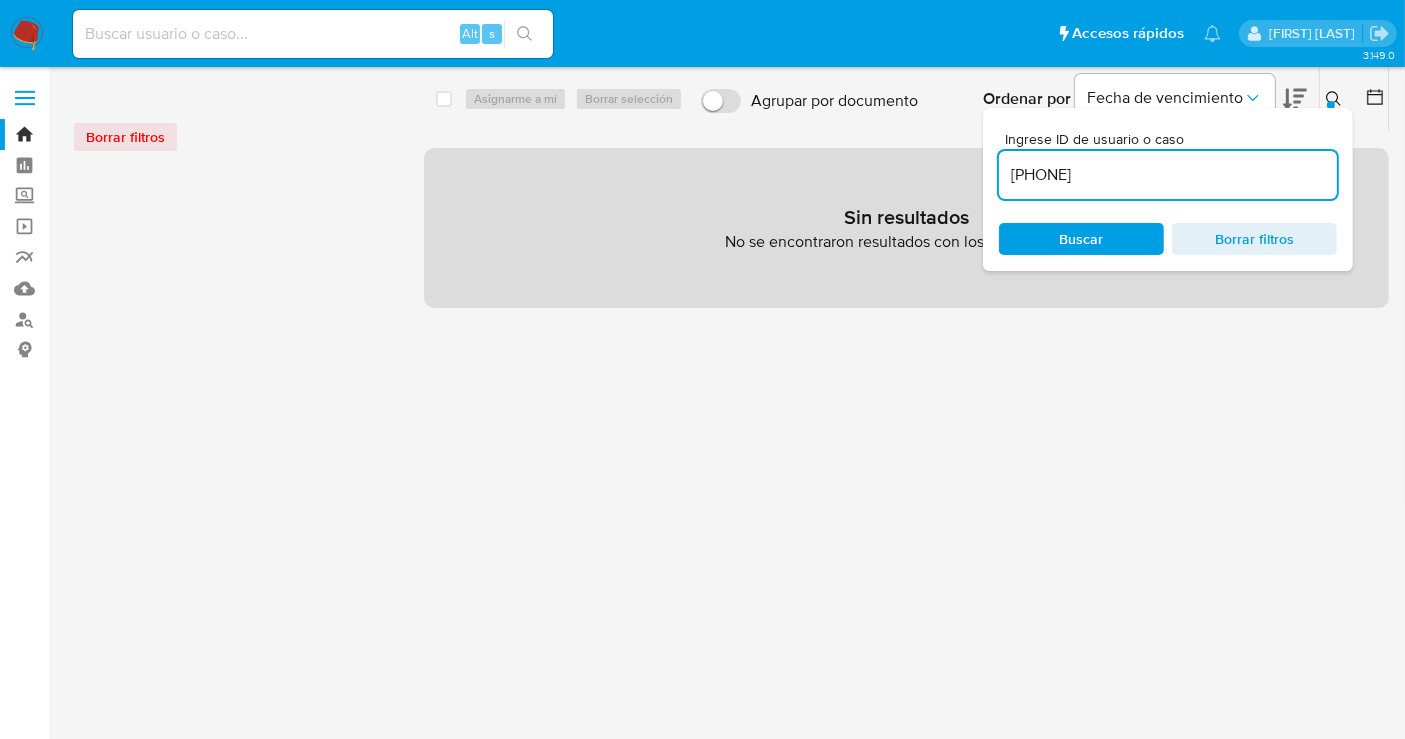 click on "[PHONE]" at bounding box center [1168, 175] 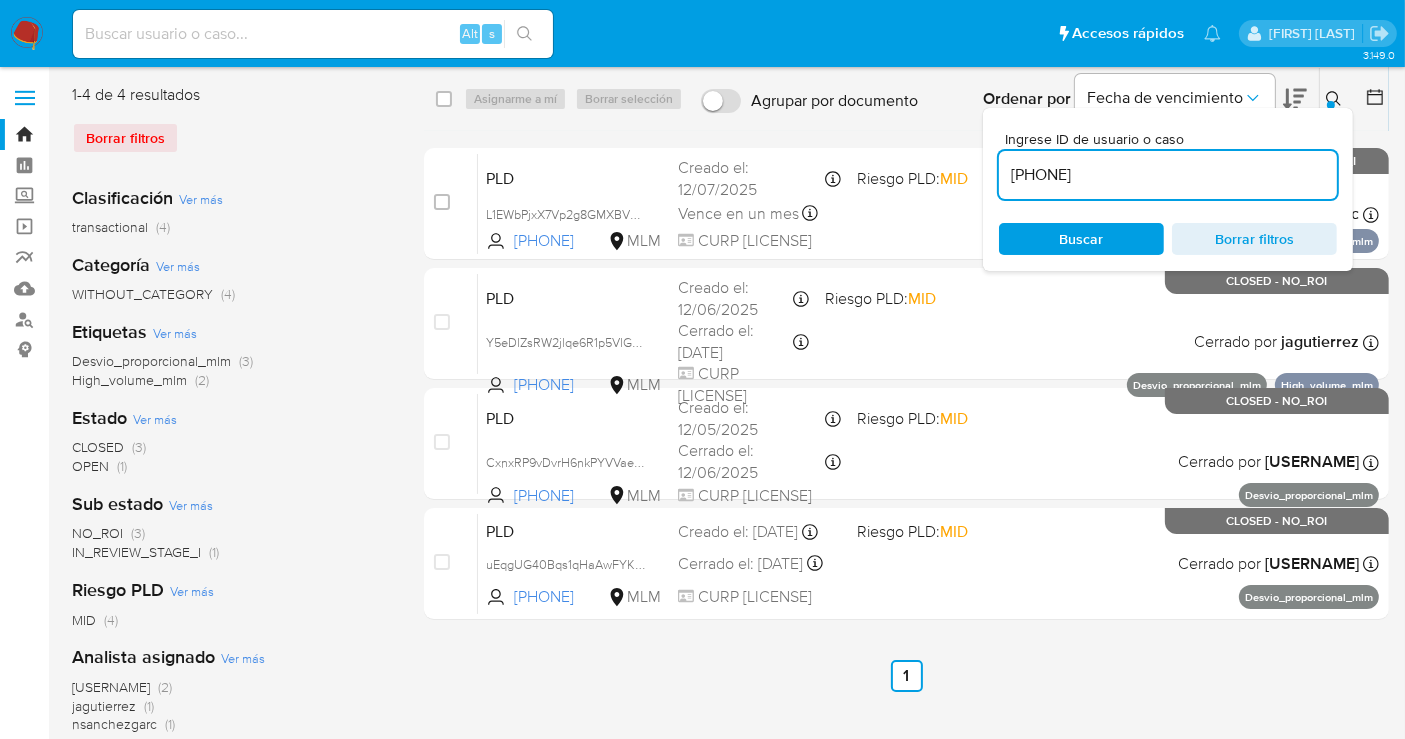 click at bounding box center [1371, 99] 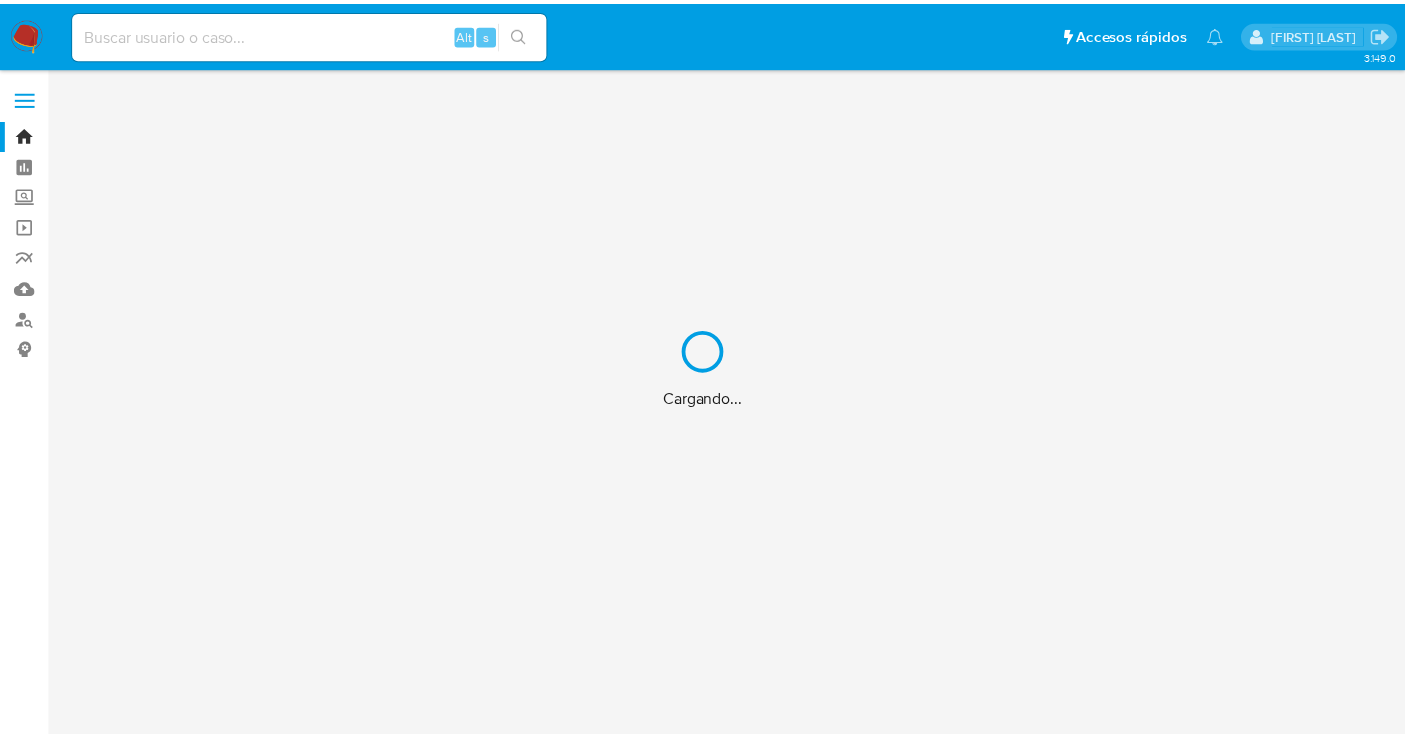 scroll, scrollTop: 0, scrollLeft: 0, axis: both 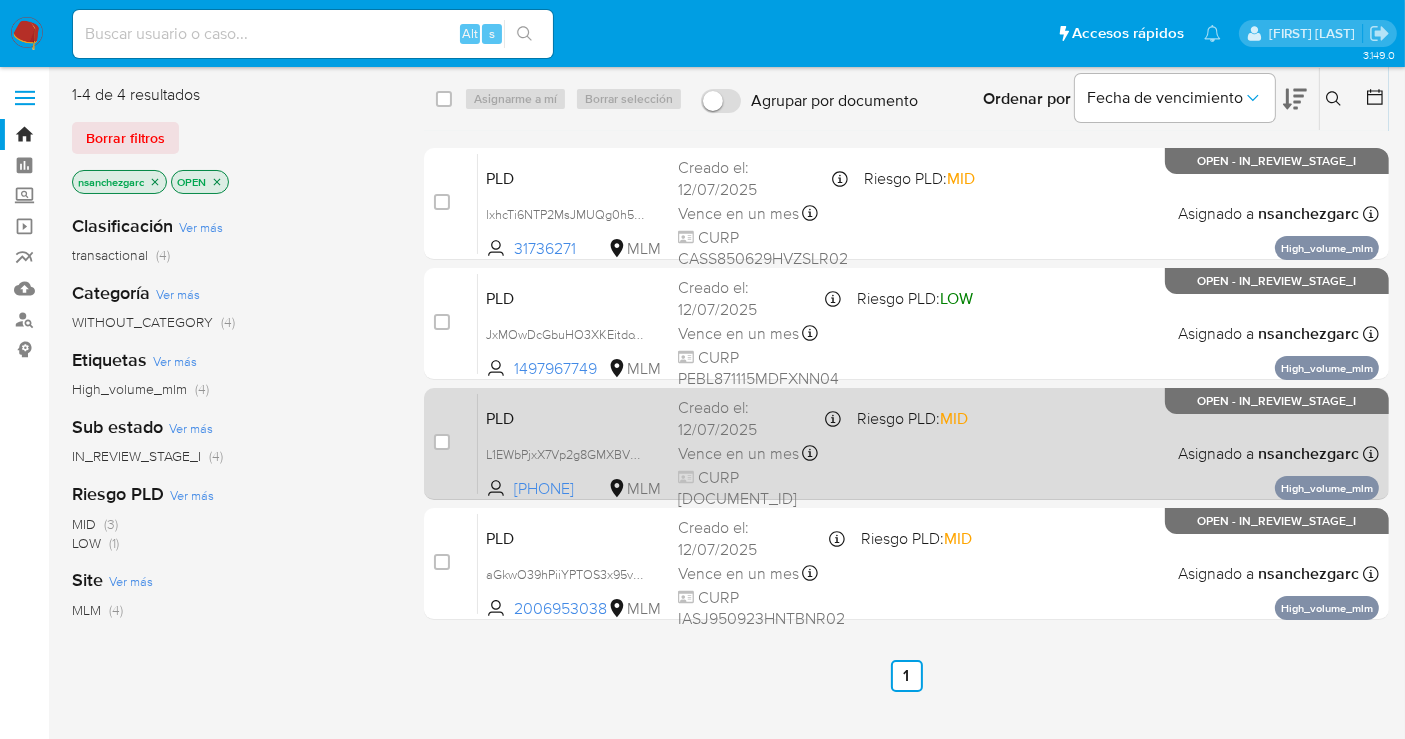 click on "Creado el: [DATE]   Creado el: [DATE] [TIME]" at bounding box center (759, 418) 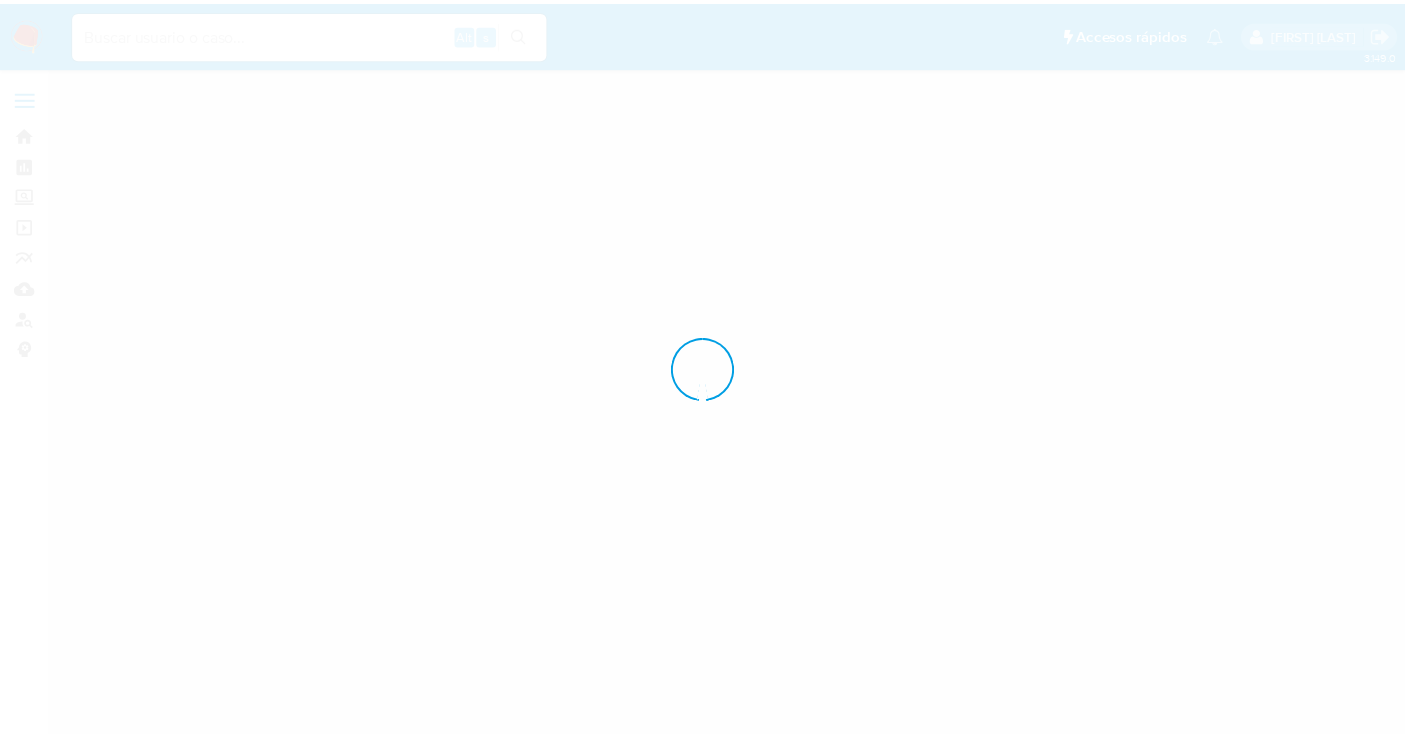 scroll, scrollTop: 0, scrollLeft: 0, axis: both 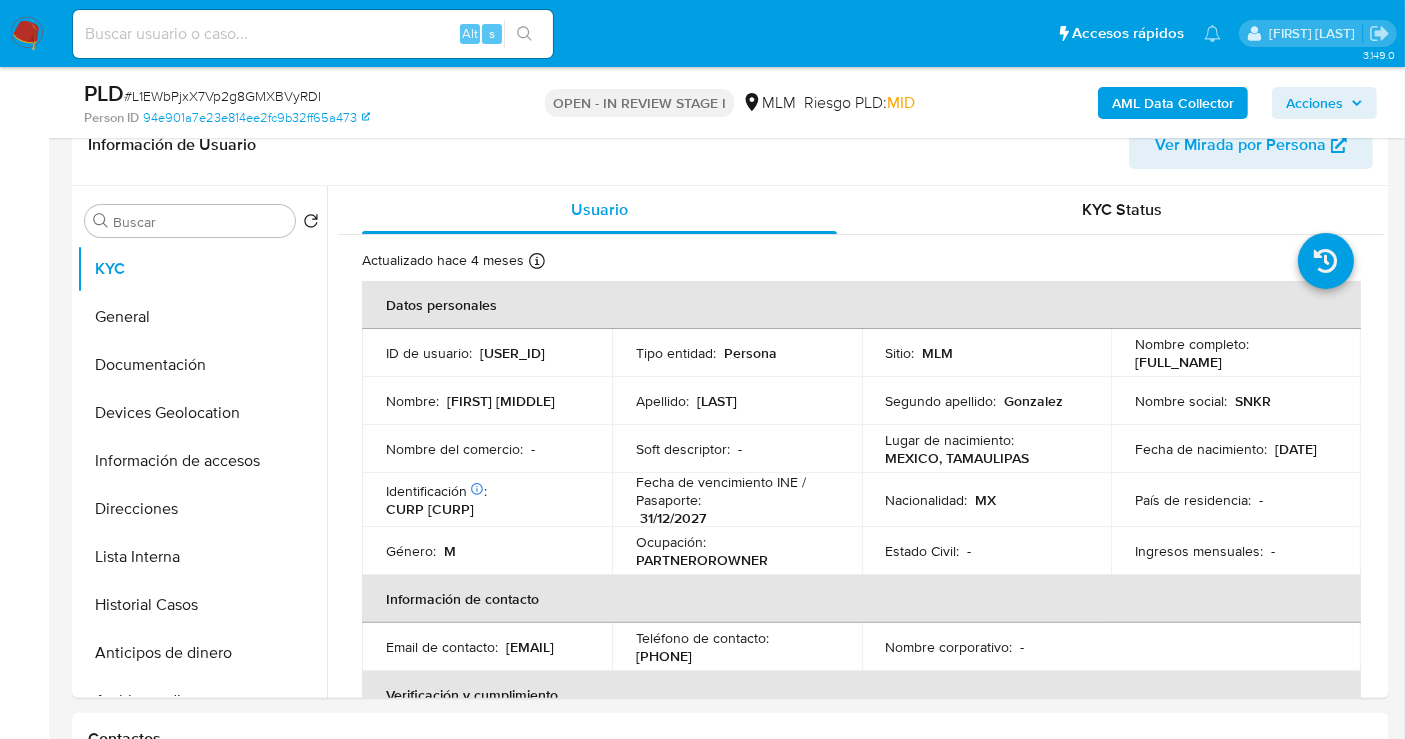 select on "10" 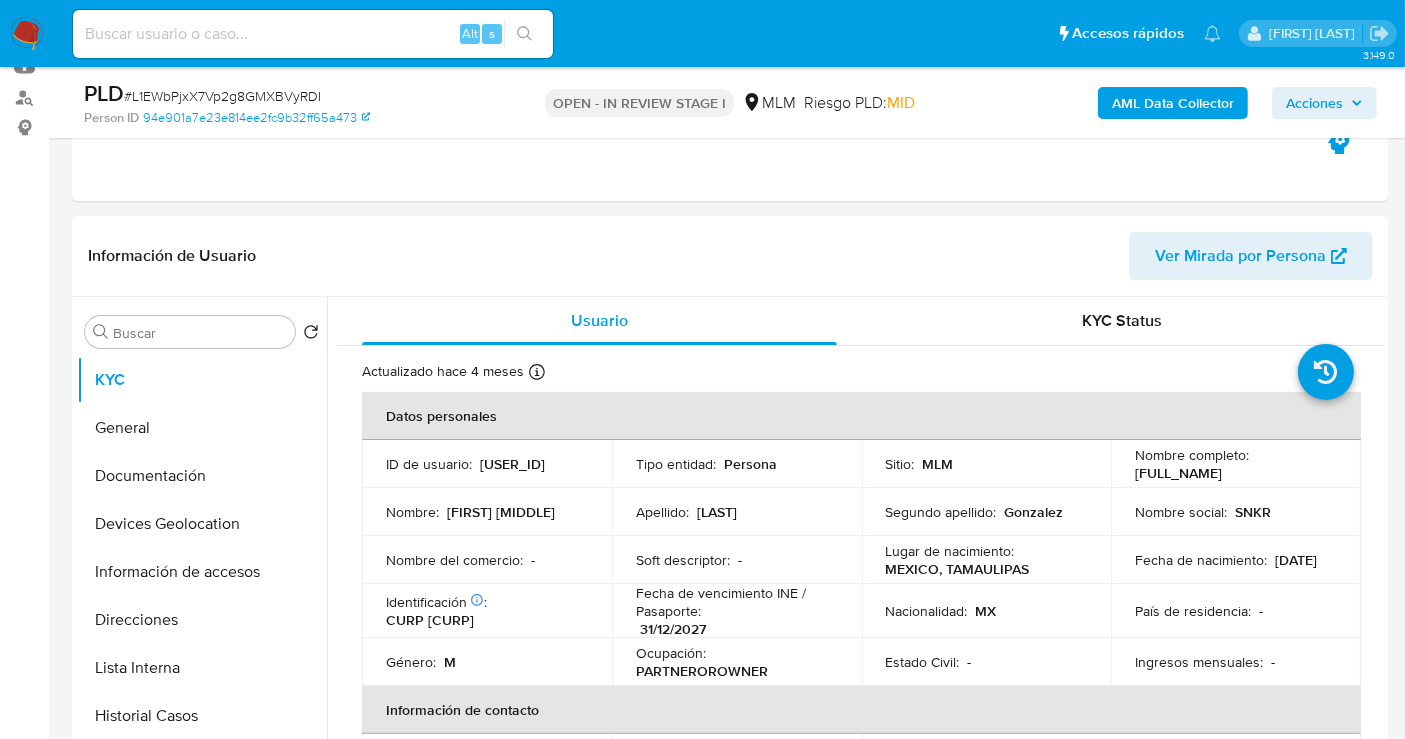 scroll, scrollTop: 222, scrollLeft: 0, axis: vertical 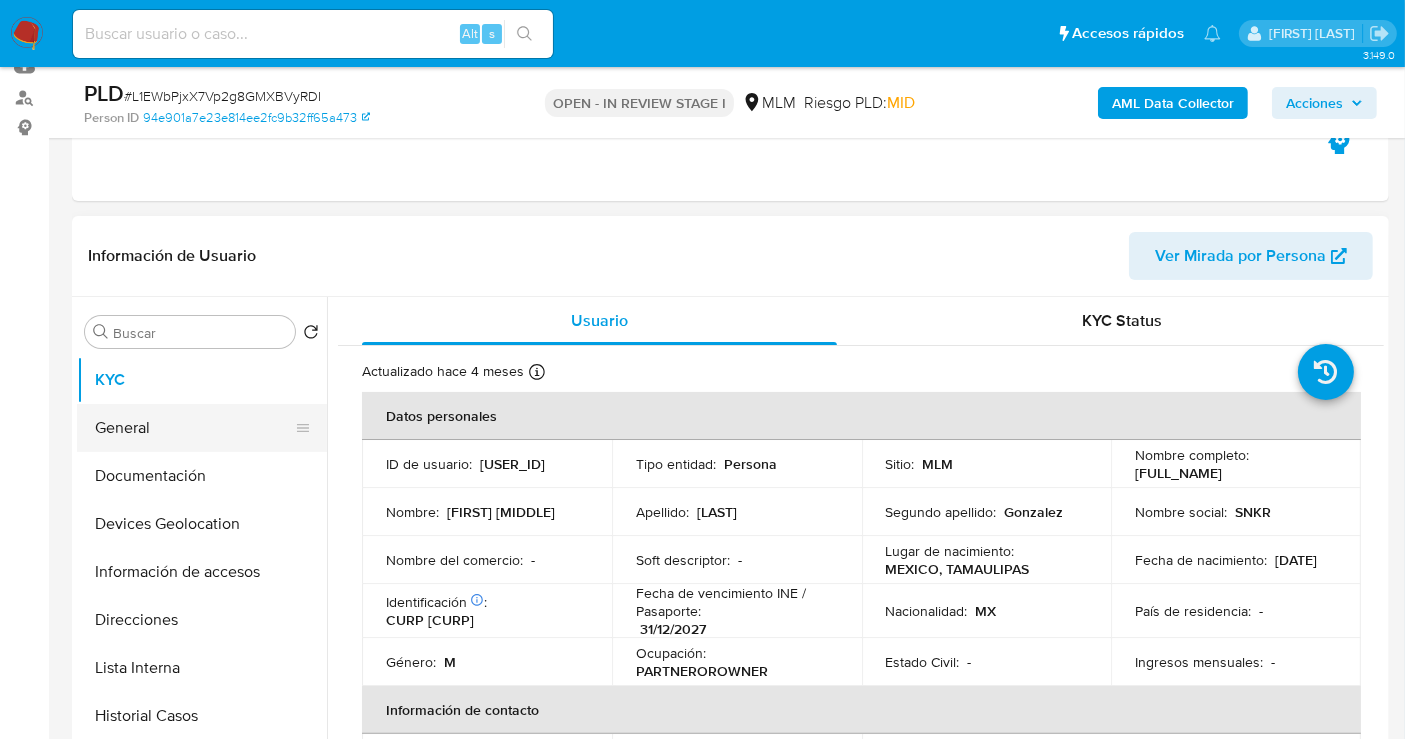 click on "General" at bounding box center [194, 428] 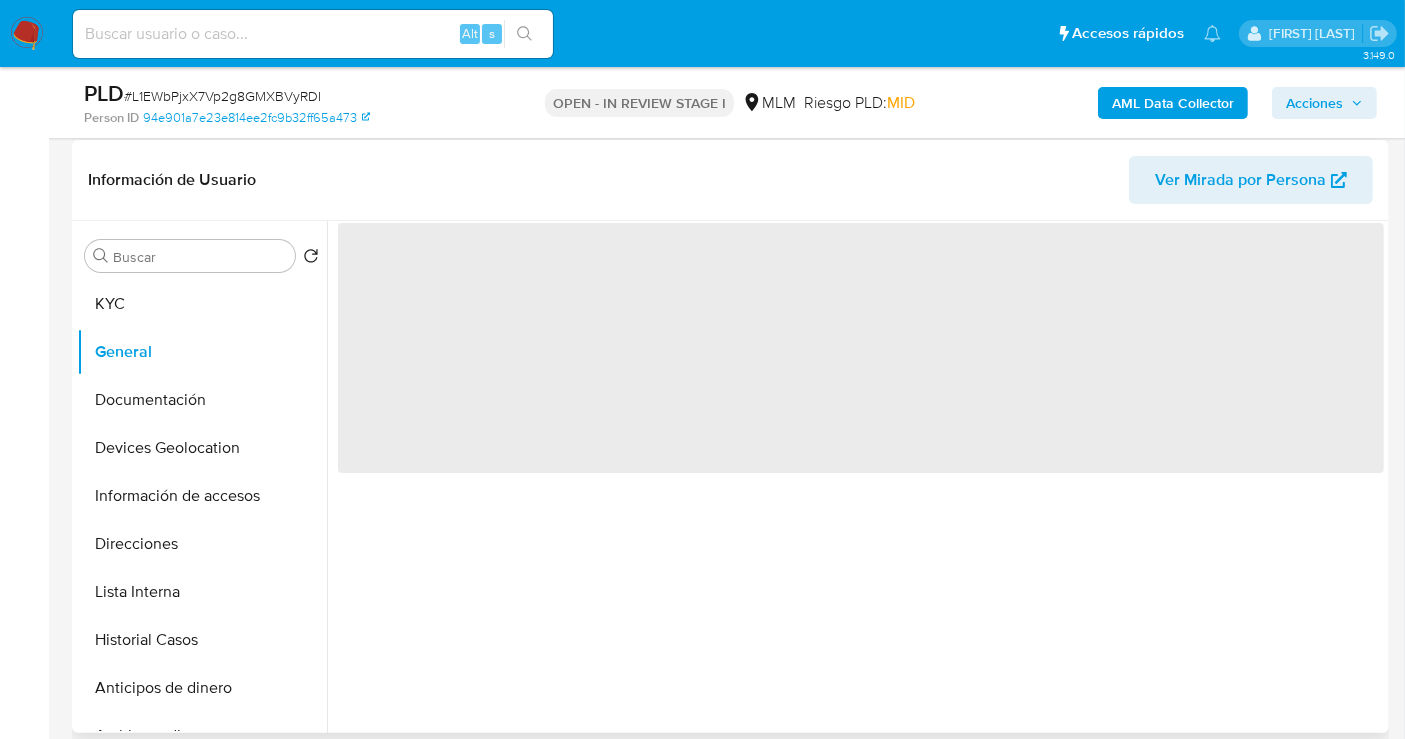 scroll, scrollTop: 333, scrollLeft: 0, axis: vertical 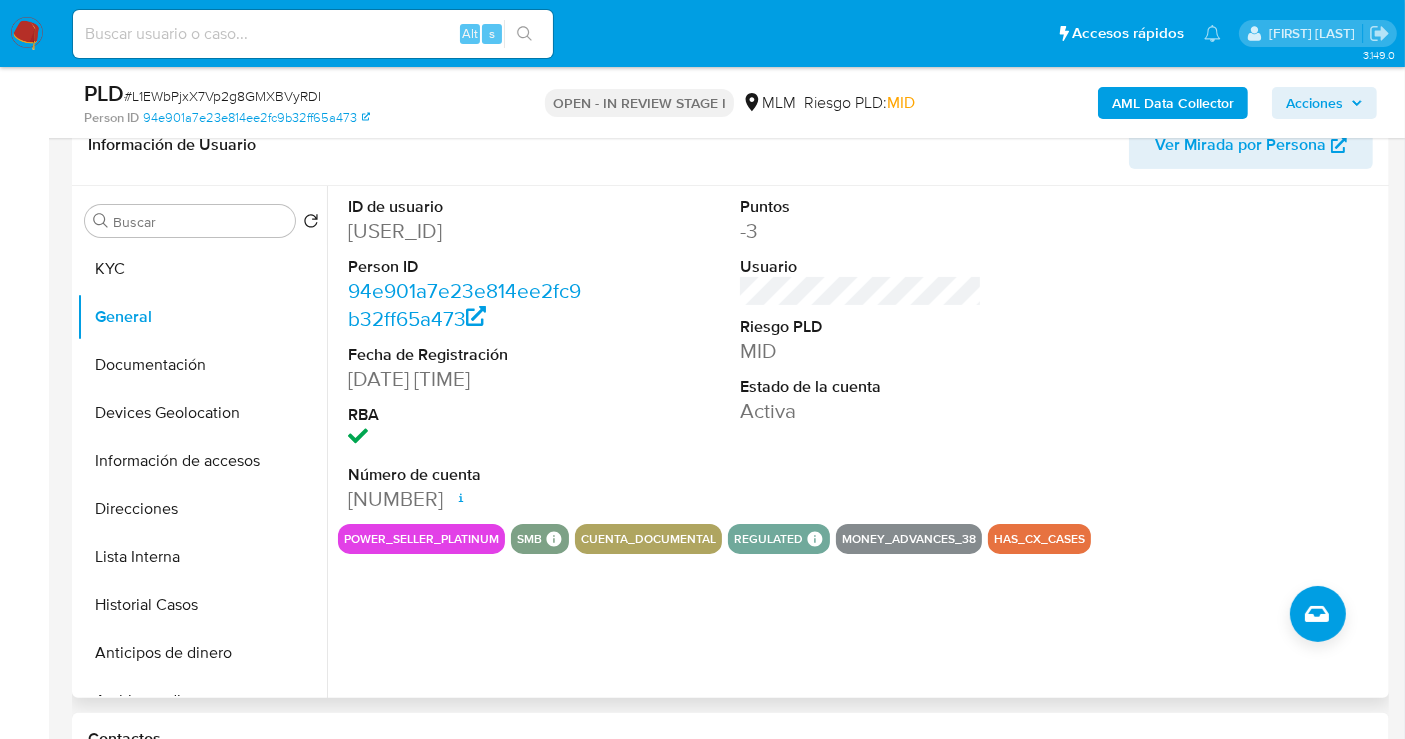 type 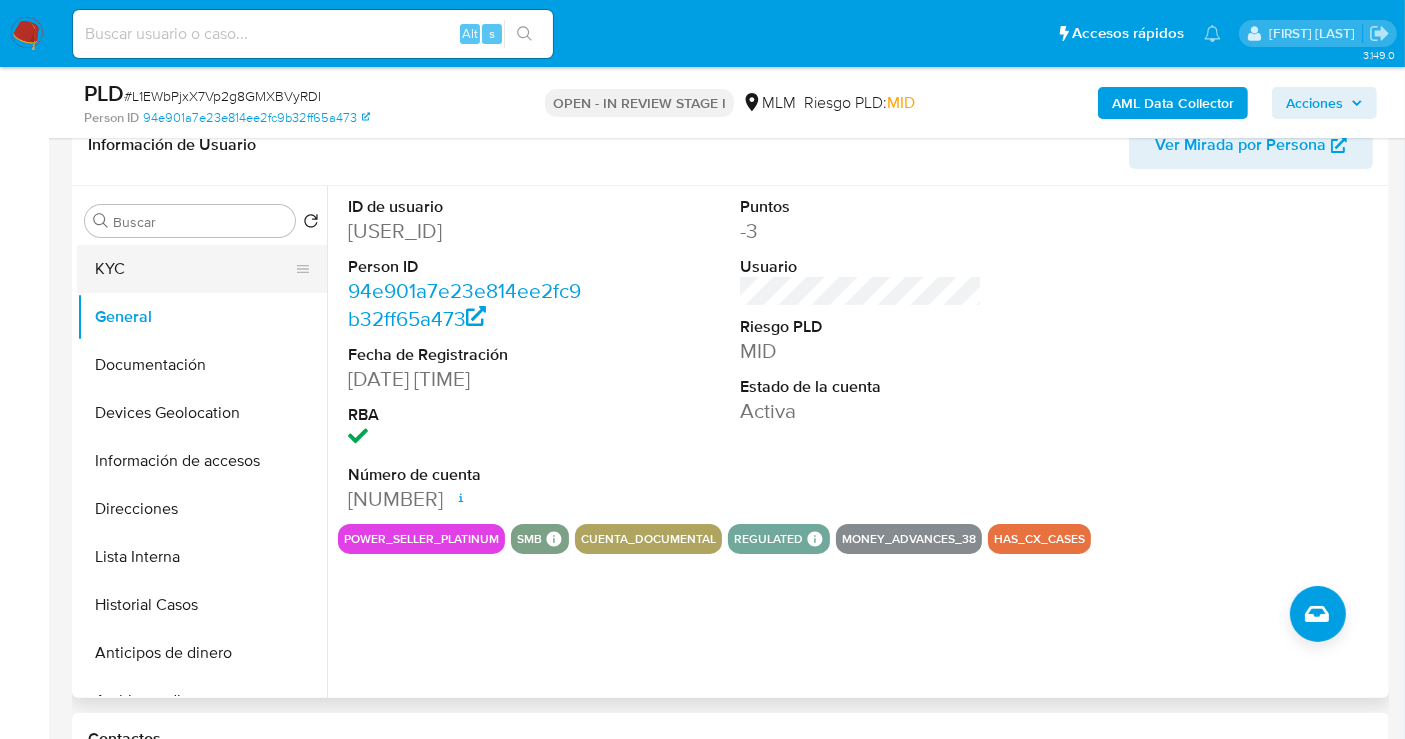 click on "KYC" at bounding box center (194, 269) 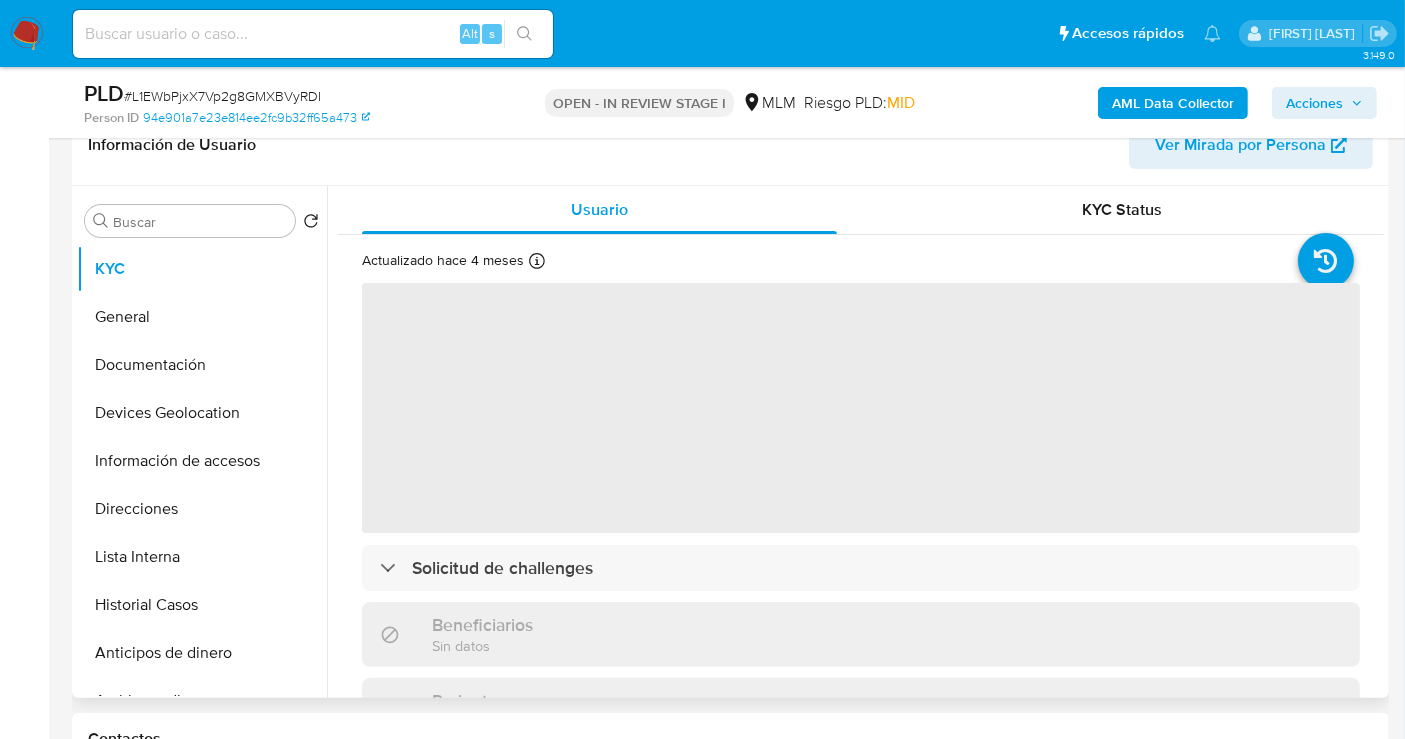 type 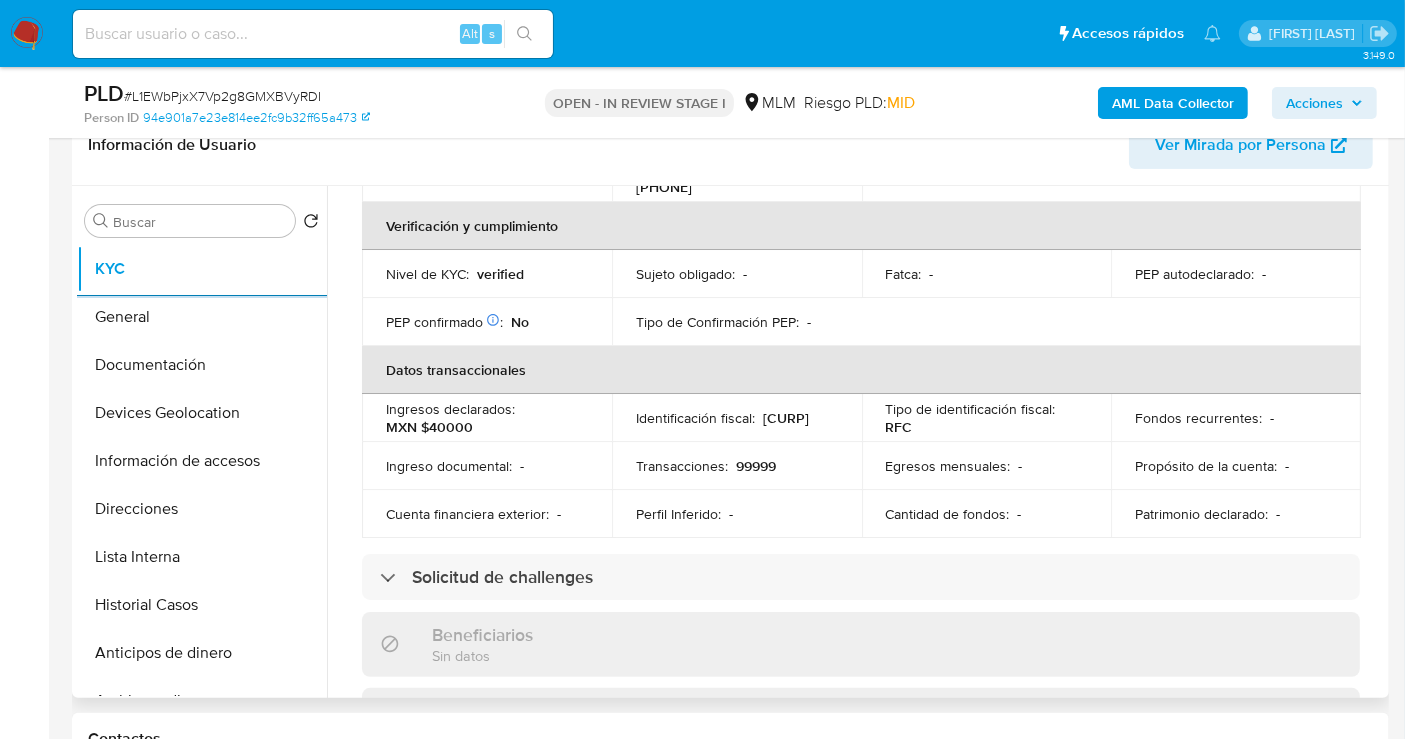 scroll, scrollTop: 444, scrollLeft: 0, axis: vertical 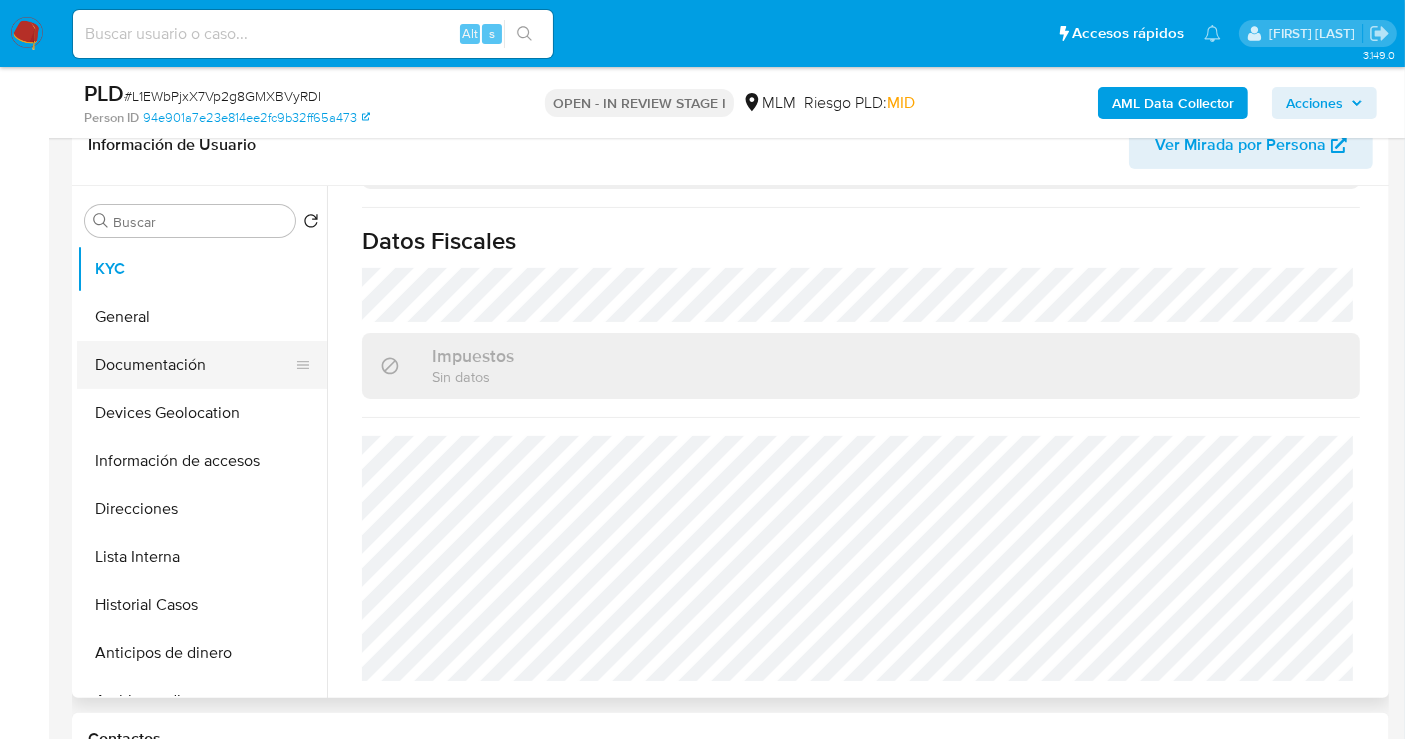 click on "Documentación" at bounding box center (194, 365) 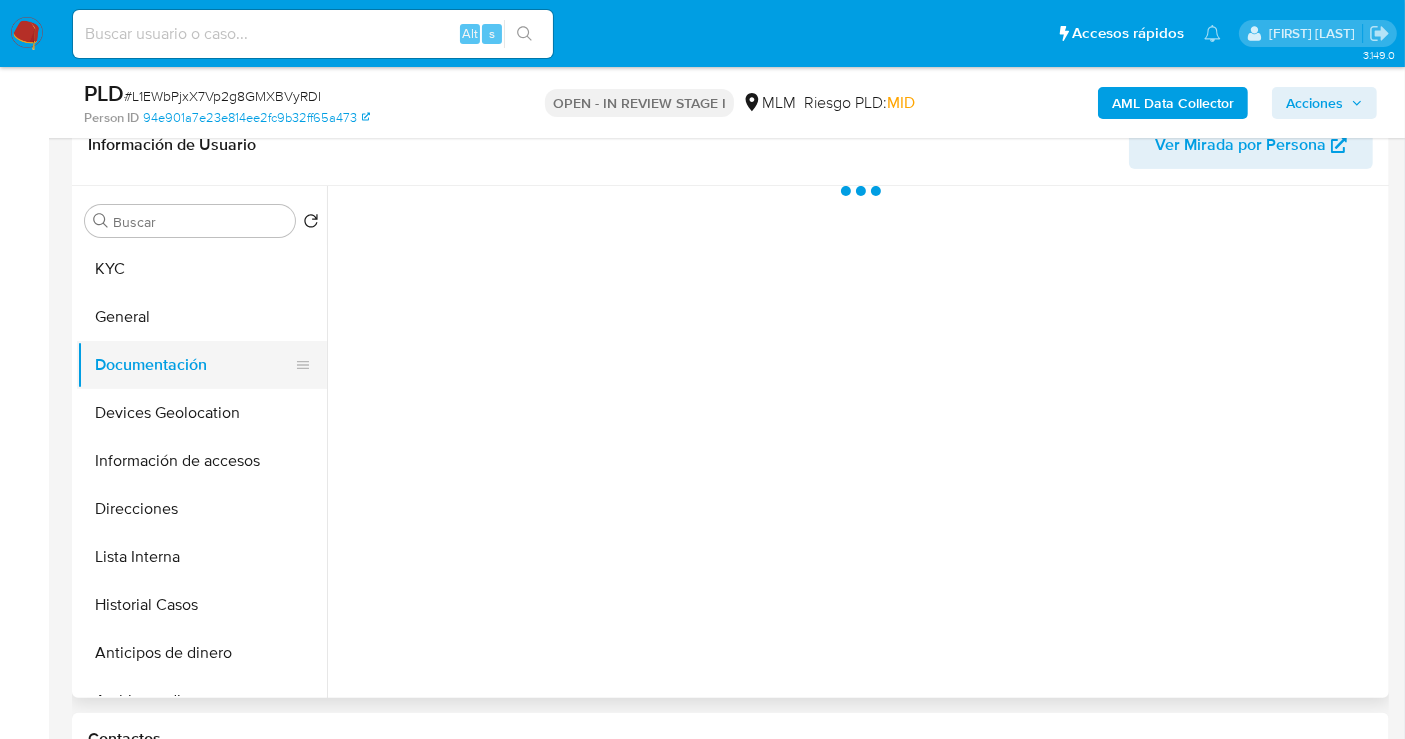 scroll, scrollTop: 0, scrollLeft: 0, axis: both 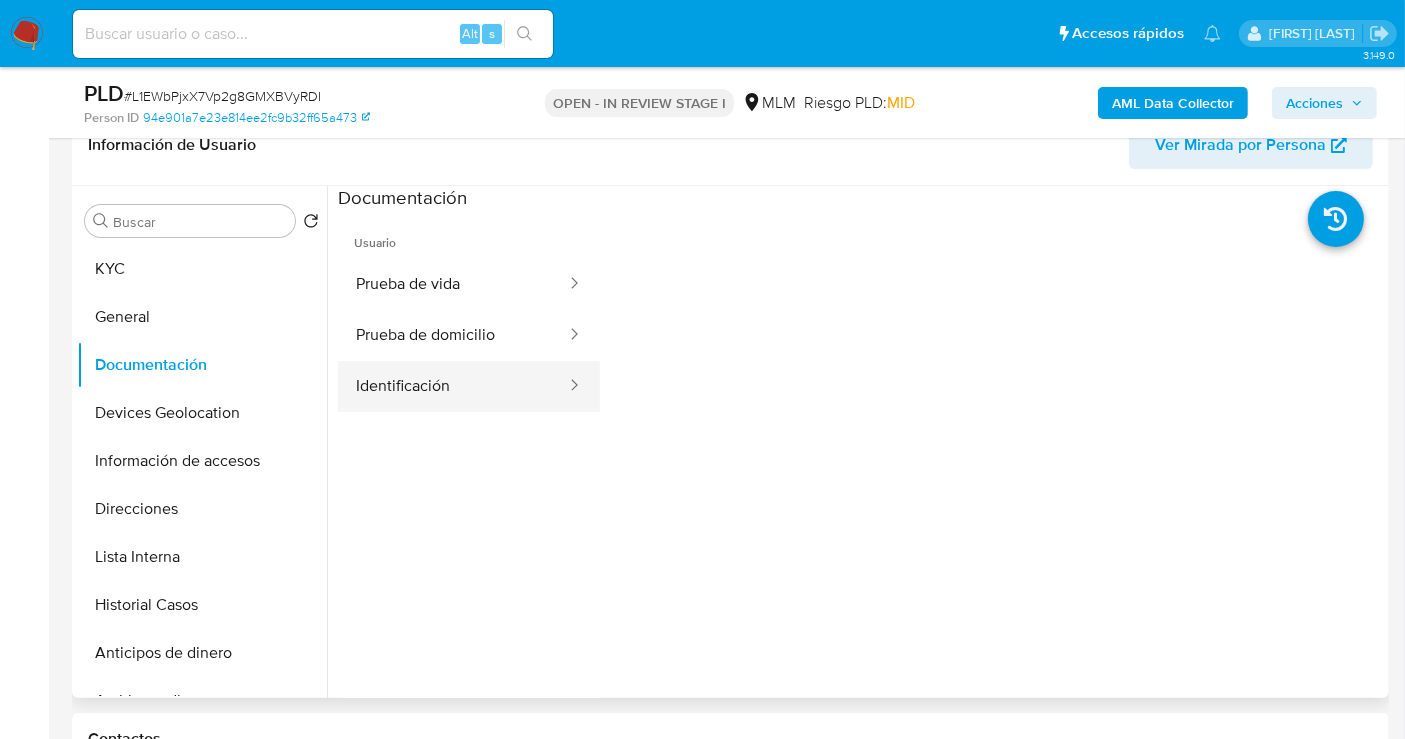 click on "Identificación" at bounding box center [453, 386] 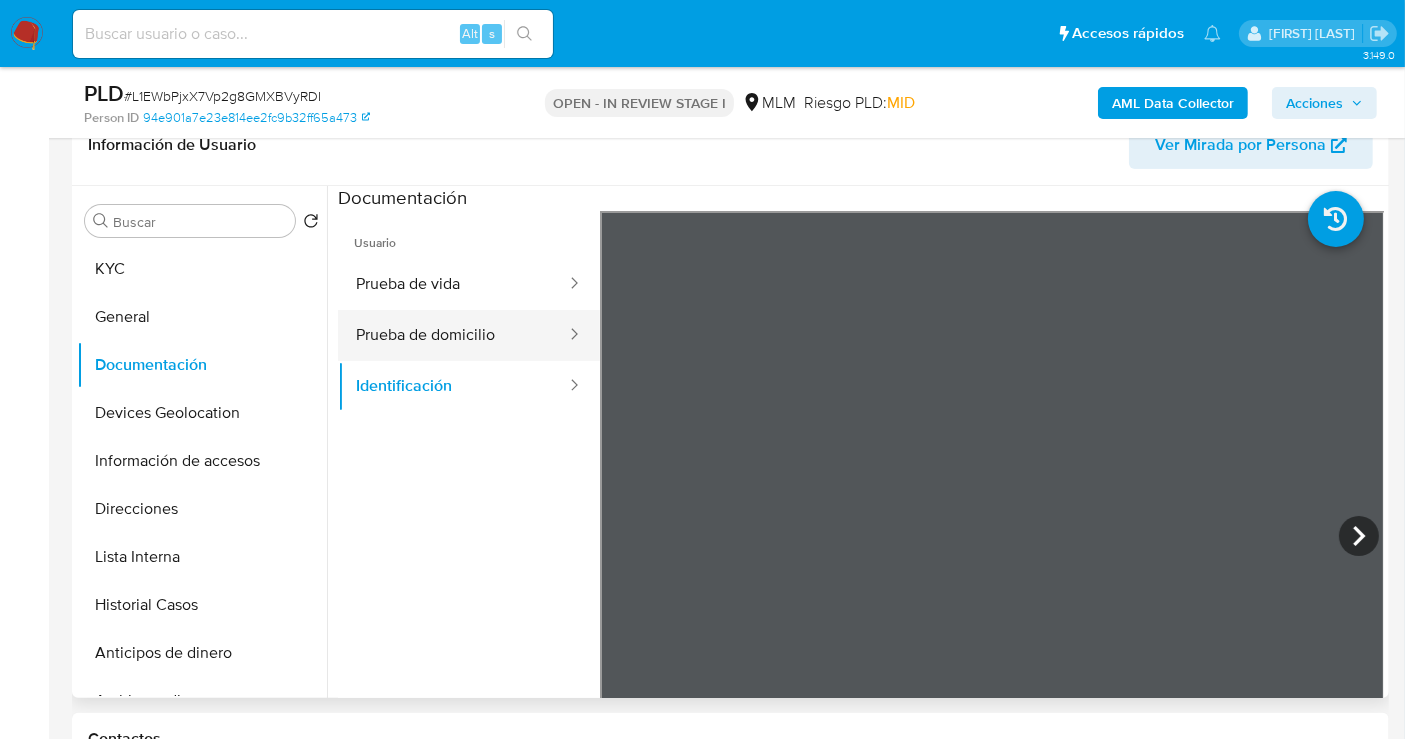 click on "Prueba de domicilio" at bounding box center [453, 335] 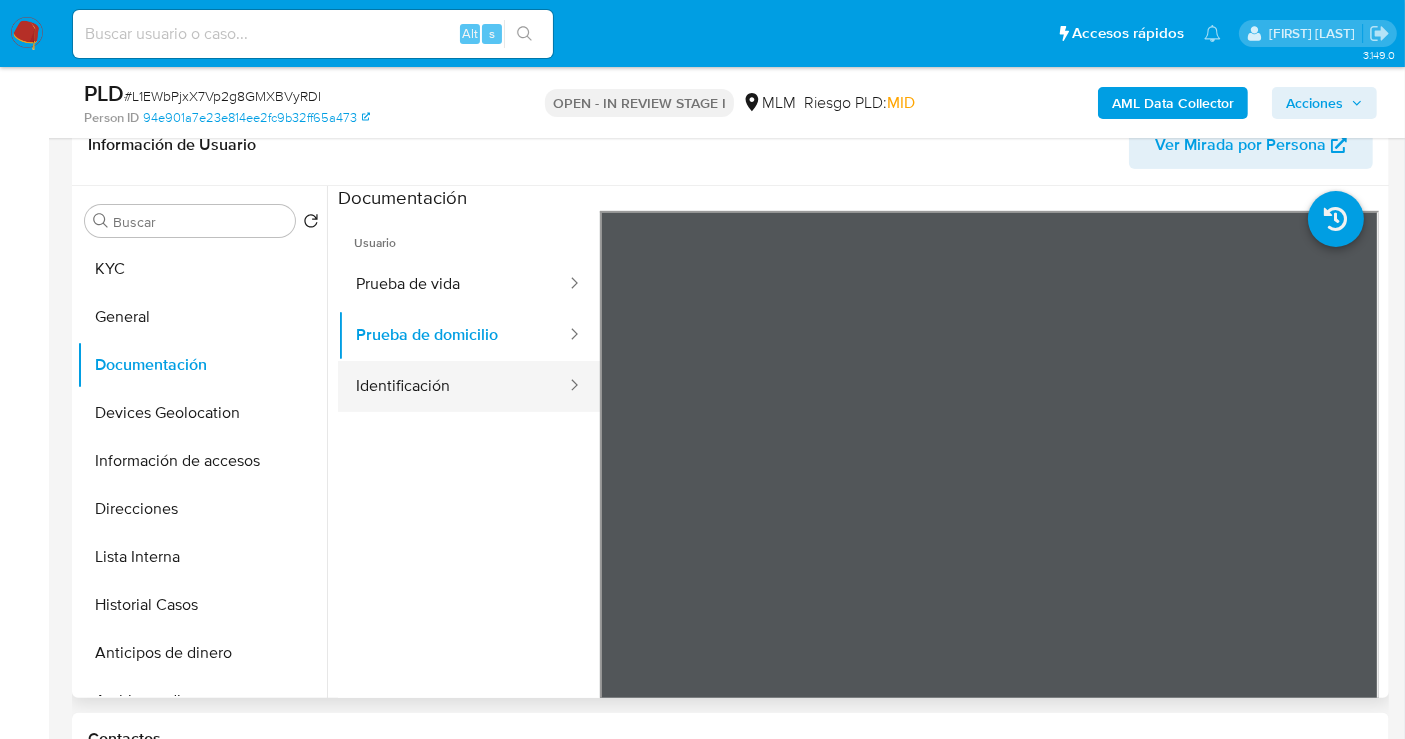 type 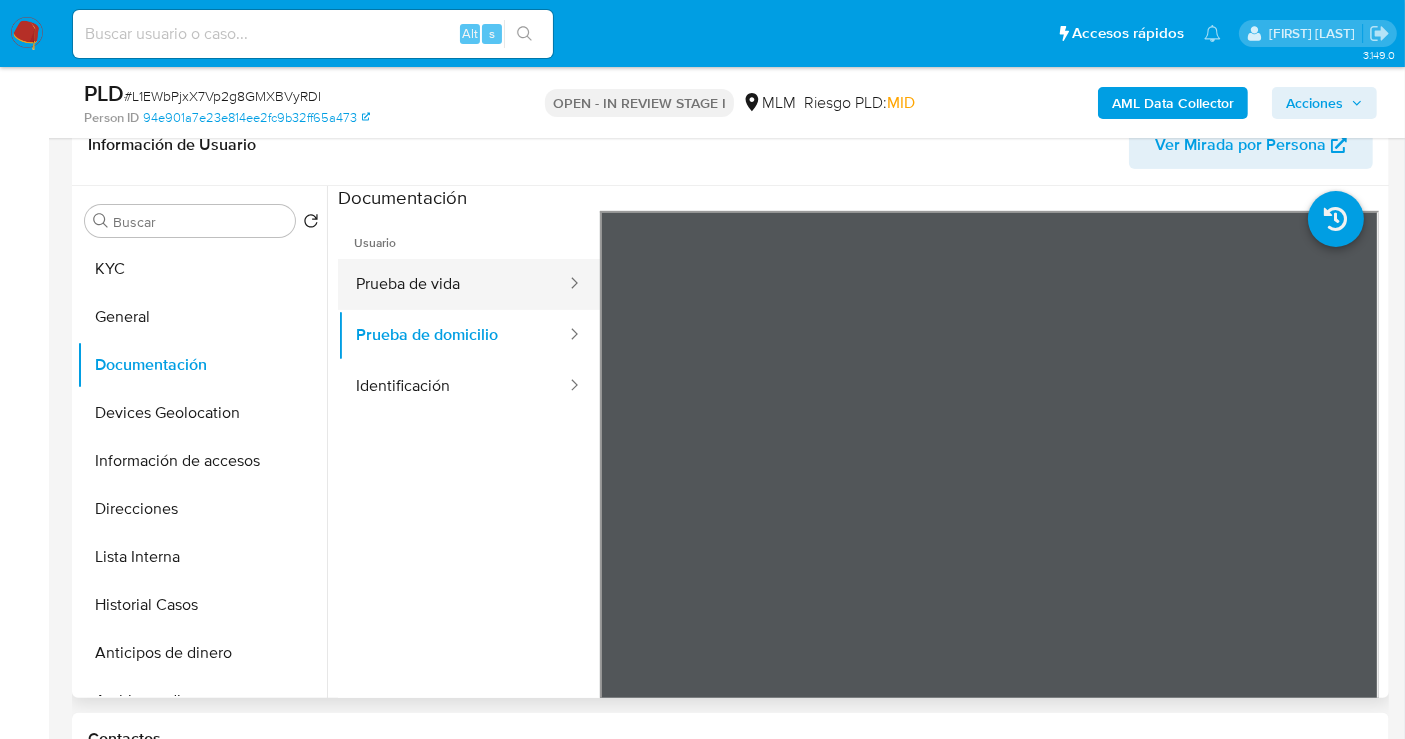 click on "Prueba de vida" at bounding box center (453, 284) 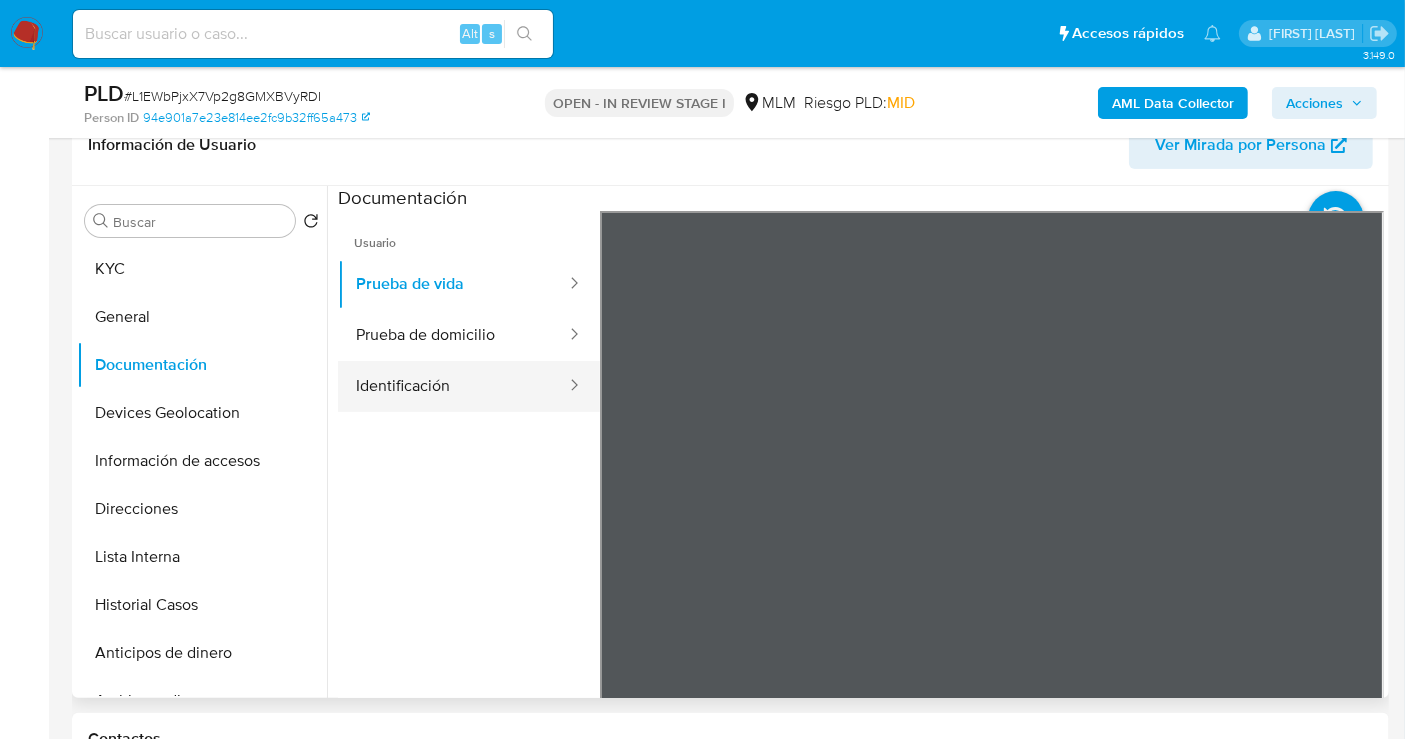 click on "Identificación" at bounding box center [453, 386] 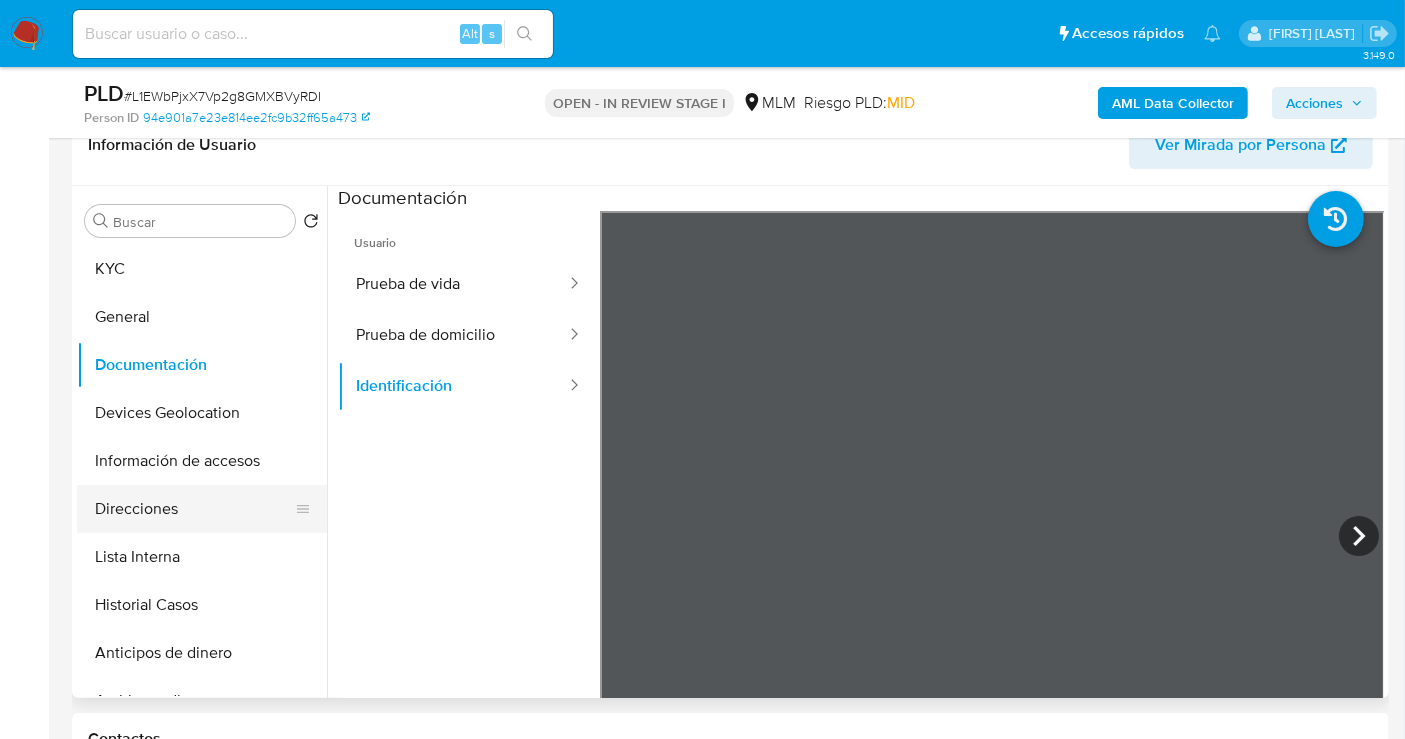 click on "Direcciones" at bounding box center [194, 509] 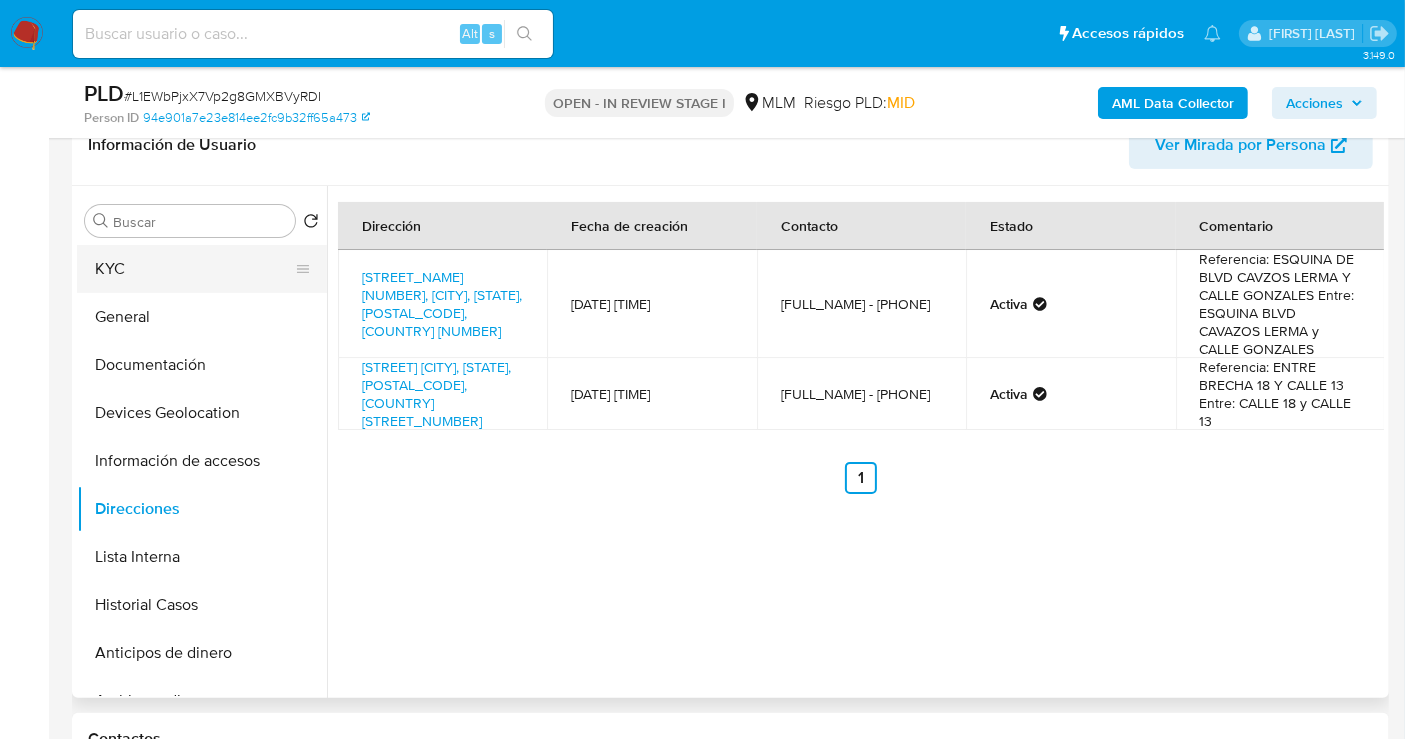 click on "KYC" at bounding box center [194, 269] 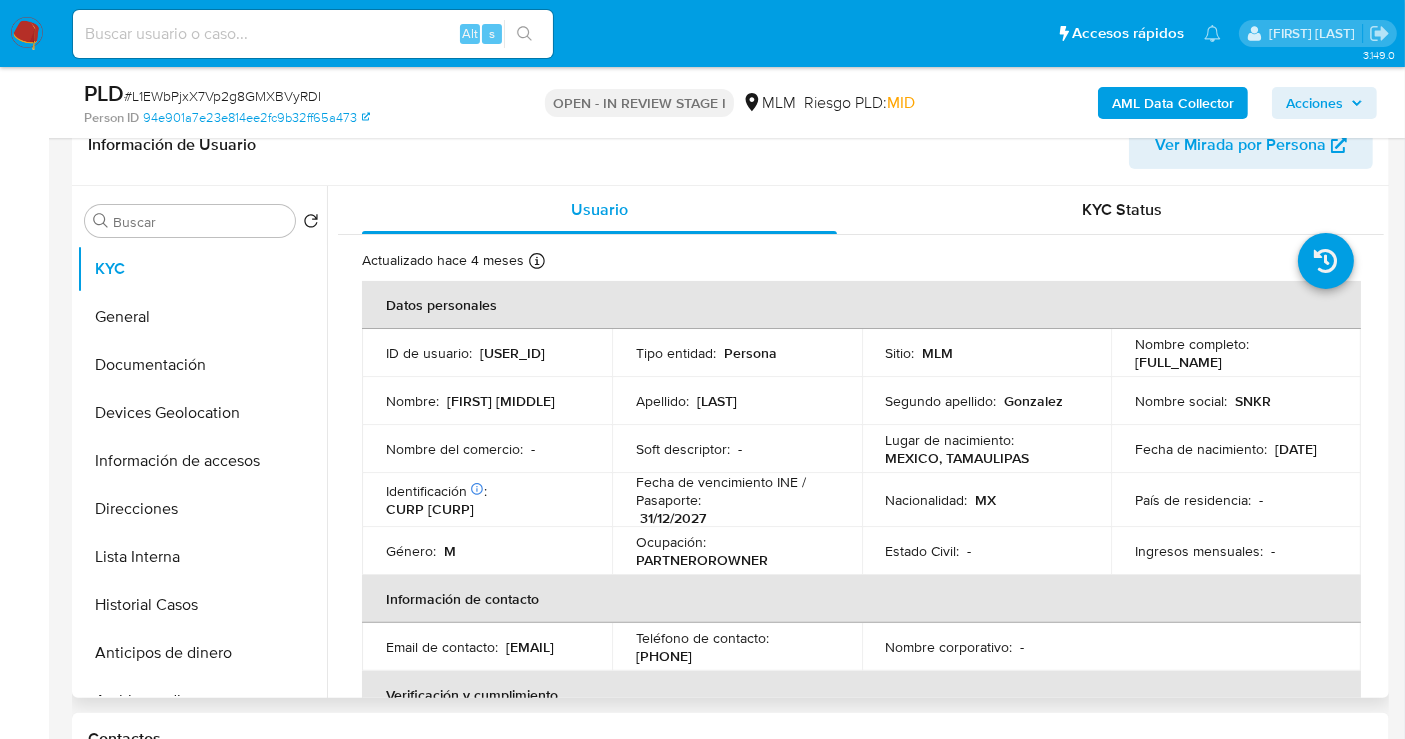 drag, startPoint x: 588, startPoint y: 667, endPoint x: 373, endPoint y: 661, distance: 215.08371 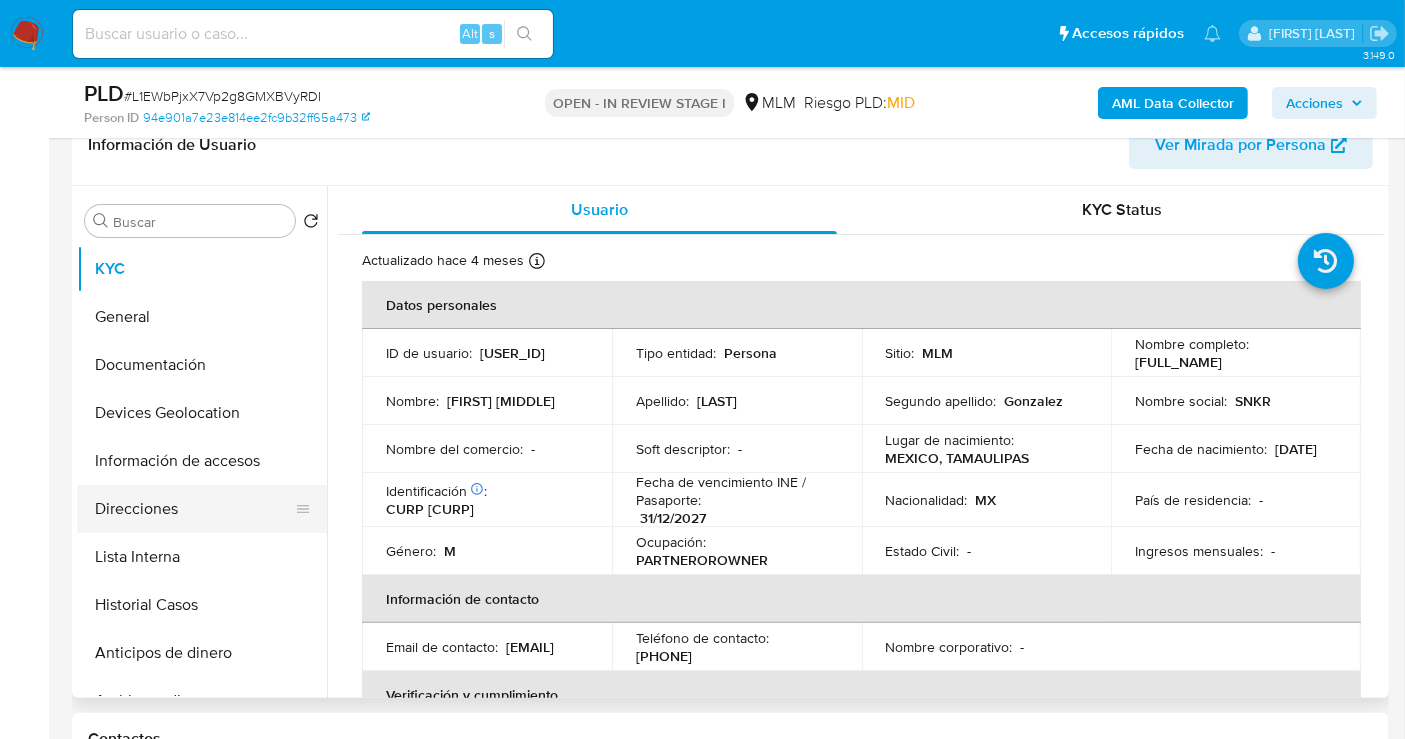 click on "Direcciones" at bounding box center (194, 509) 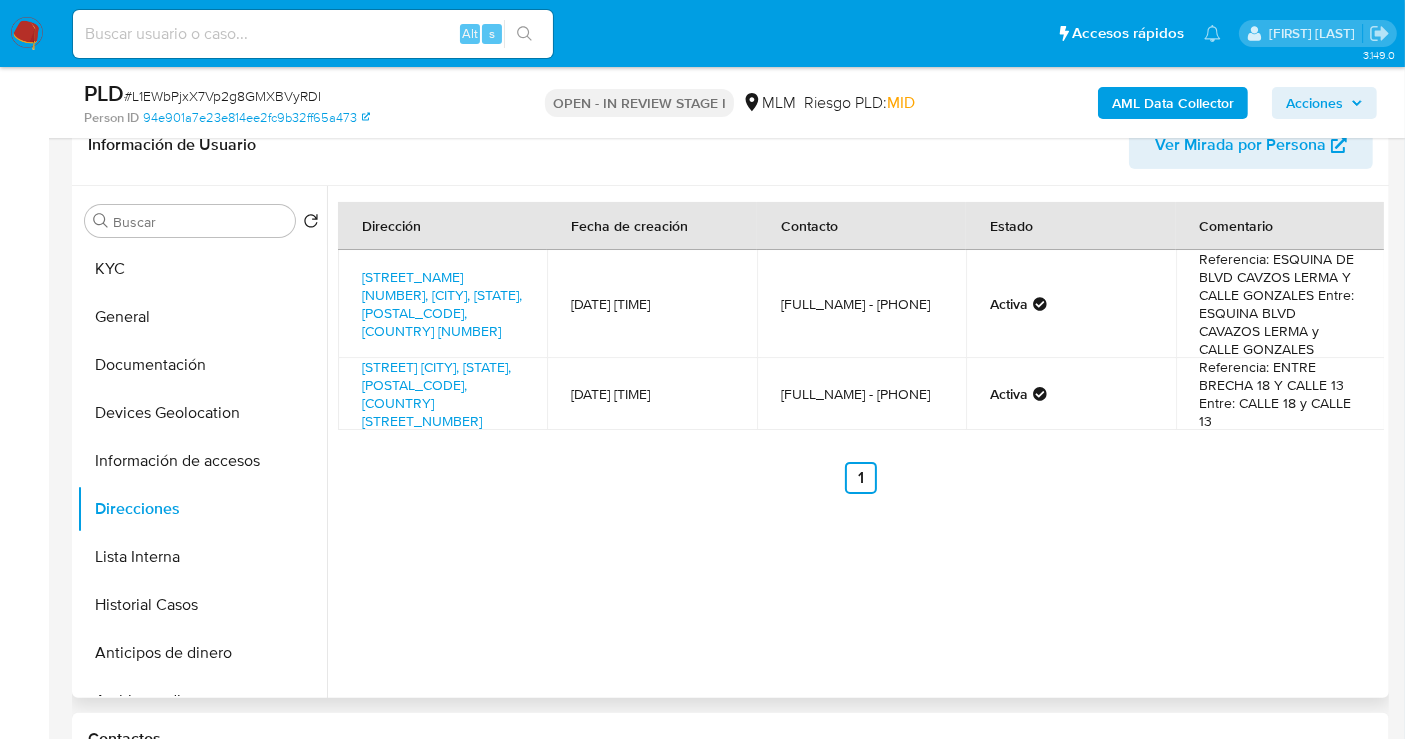 click on "[FULL_NAME] - [PHONE]" at bounding box center (861, 304) 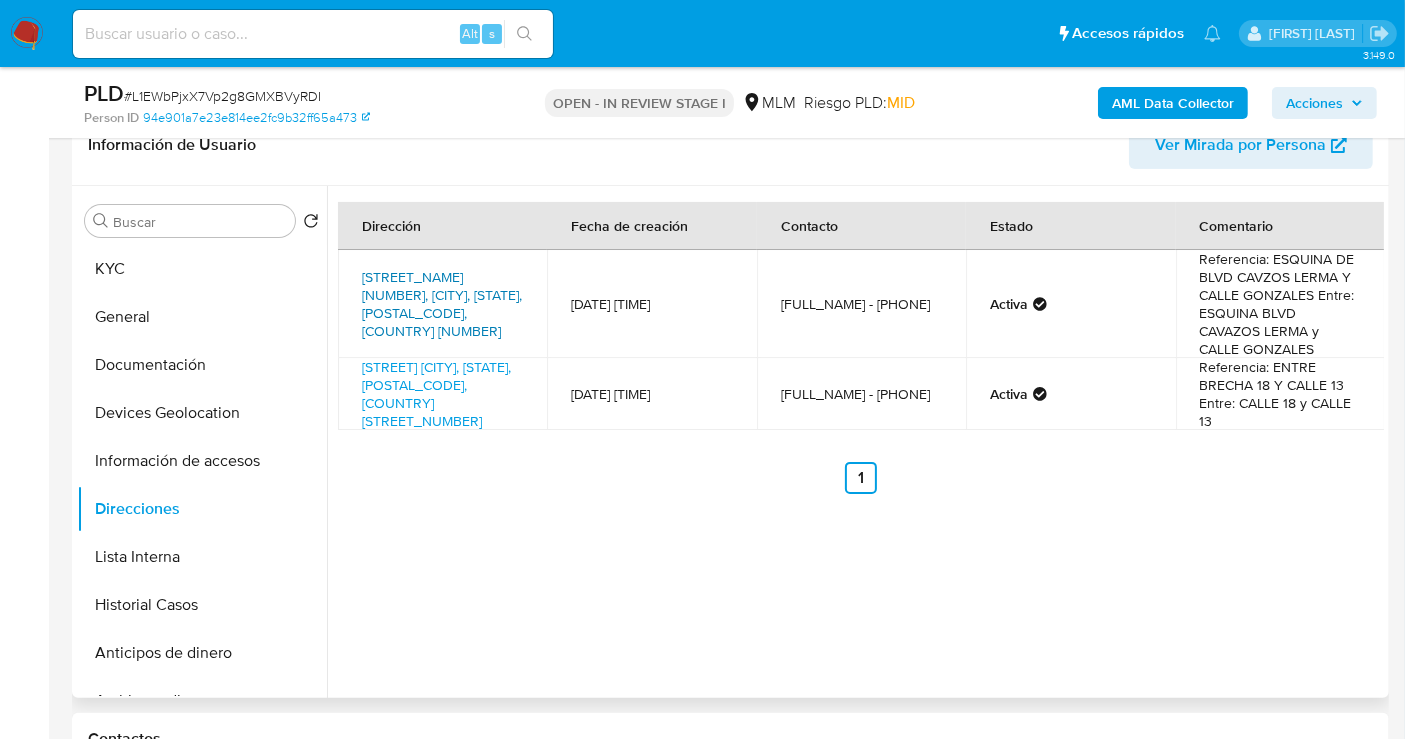 click on "[STREET_NAME] [NUMBER], [CITY], [STATE], [POSTAL_CODE], [COUNTRY] [NUMBER]" at bounding box center [442, 304] 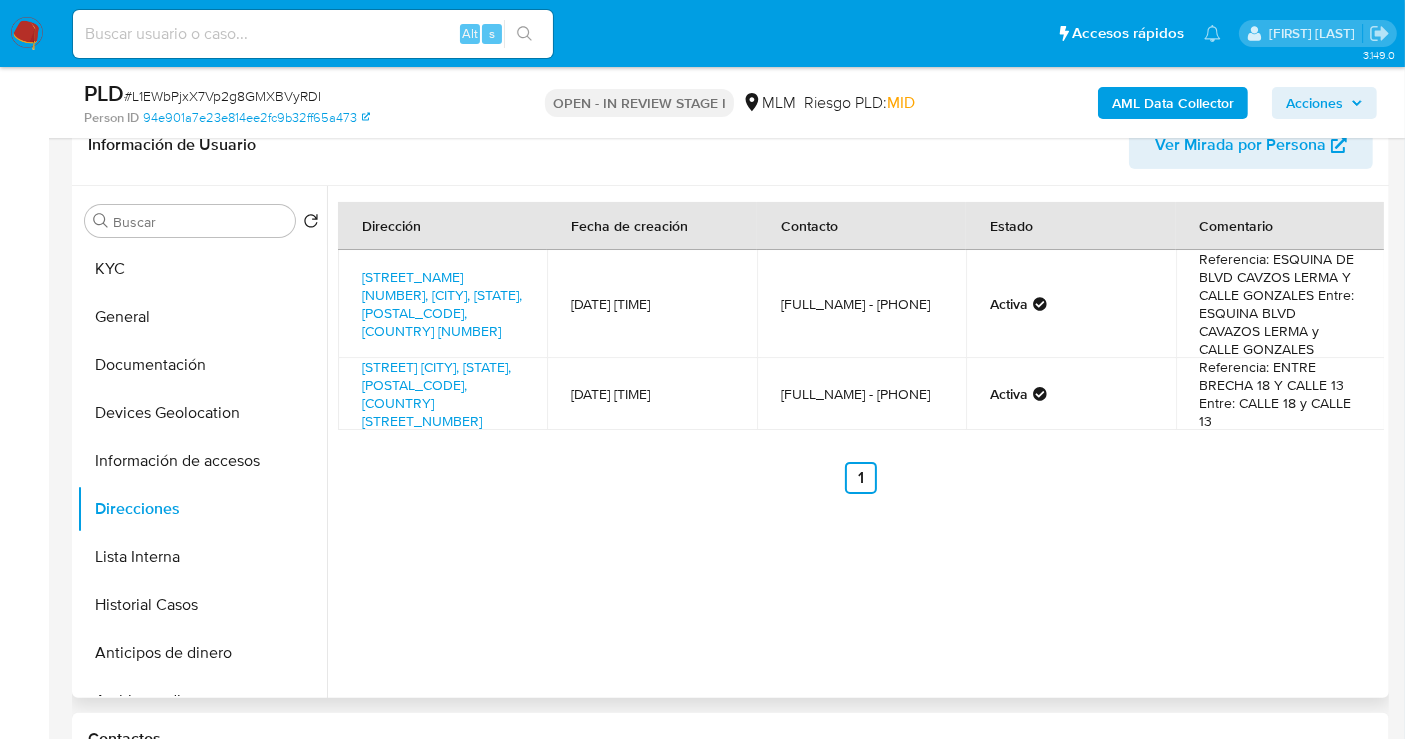 click on "[STREET_NAME] [NUMBER], [CITY], [STATE], [POSTAL_CODE], [COUNTRY] [NUMBER]" at bounding box center [442, 304] 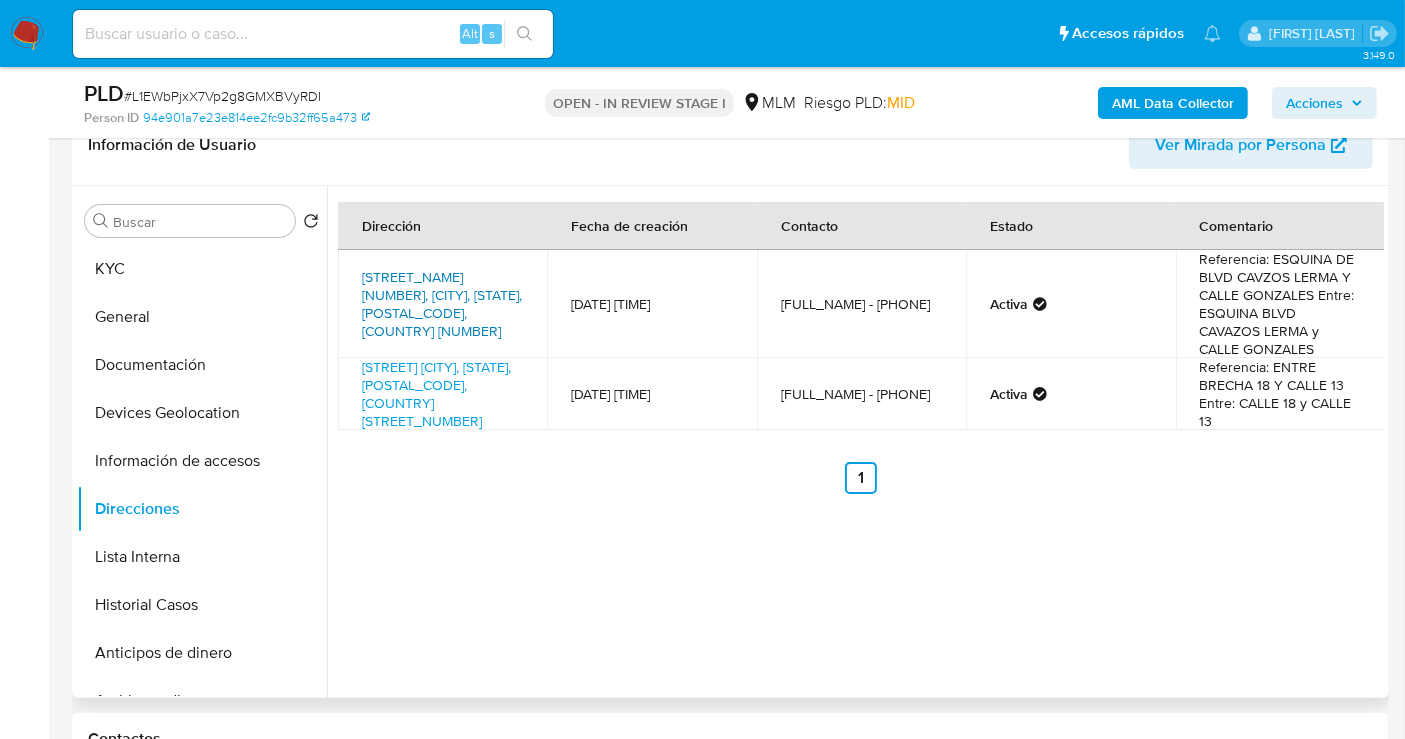 click on "[STREET_NAME] [NUMBER], [CITY], [STATE], [POSTAL_CODE], [COUNTRY] [NUMBER]" at bounding box center [442, 304] 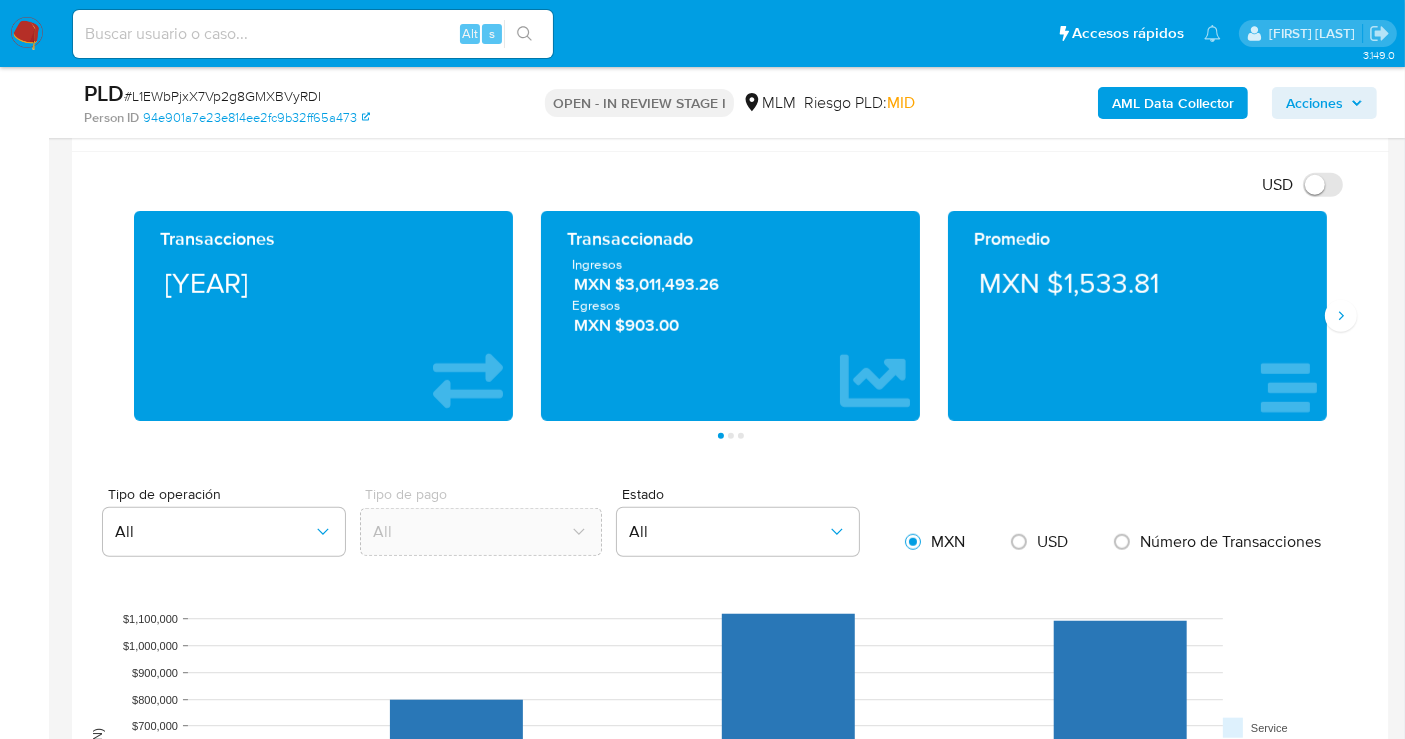 scroll, scrollTop: 1333, scrollLeft: 0, axis: vertical 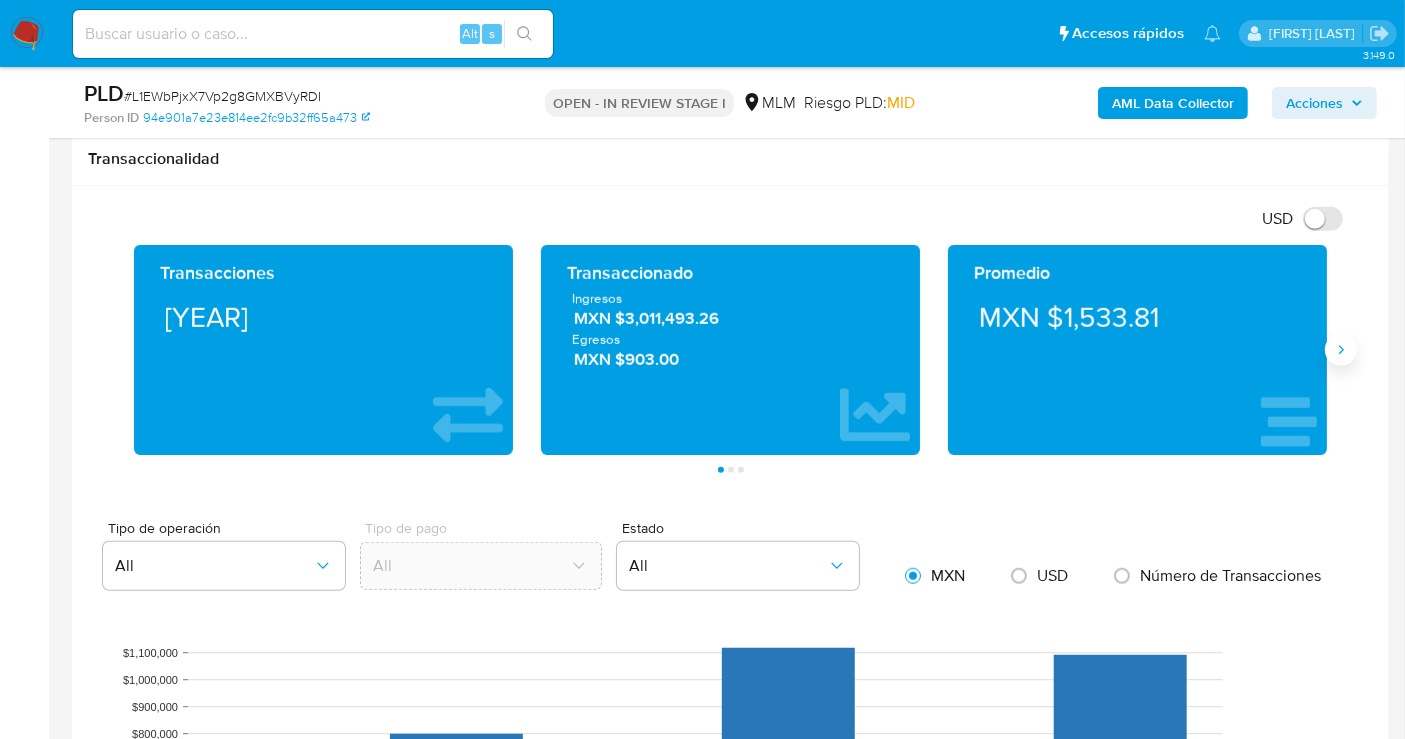 click at bounding box center (1341, 350) 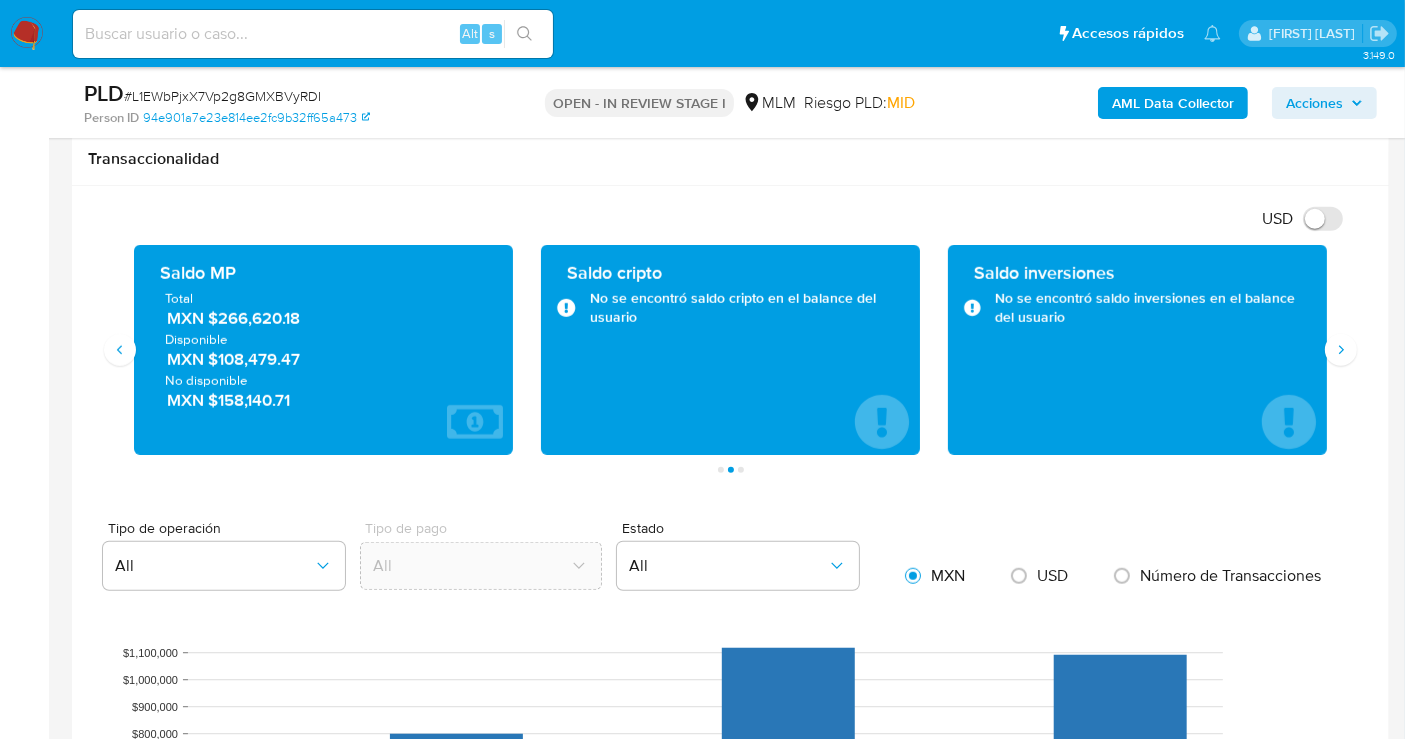 click on "MXN $266,620.18" at bounding box center (324, 318) 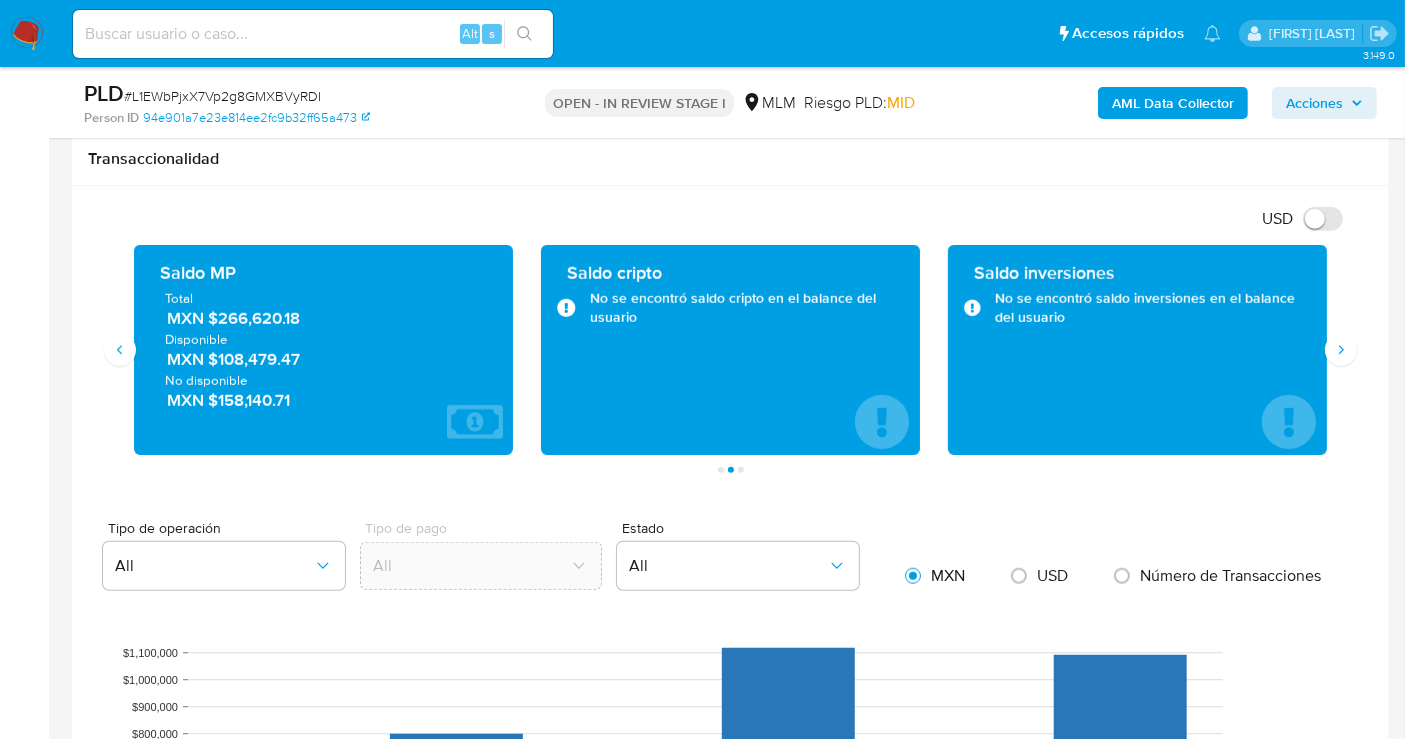 click on "USD   Cambiar entre moneda local y dolar Transacciones 1964 Transaccionado Ingresos MXN [CURRENCY] Egresos MXN [CURRENCY] Promedio MXN [CURRENCY] Saldo MP Total MXN [CURRENCY] Disponible MXN [CURRENCY] No disponible MXN [CURRENCY] Saldo cripto No se encontró saldo cripto en el balance del usuario Saldo inversiones No se encontró saldo inversiones en el balance del usuario Saldo reserva No se encontró saldo reserva en el balance del usuario Página 1 Página 2 Página 3 Tipo de operación All Tipo de pago All Estado All MXN USD Número de Transacciones Outcomes D90 Incomes D90 Outcomes D60 Incomes D60 Outcomes D30 Incomes D30 Transaccionalidad $0 $100,000 $200,000 $300,000 $400,000 $500,000 $600,000 $700,000 $800,000 $900,000 $1,000,000 $1,100,000 Monto (MXN)  [CURRENCY]  [CURRENCY]  [CURRENCY] Service Withdrawal Account Fund Recharge Pos Payment Money Transfer Payment Addition Recurring Payment Regular Payment Pagos Cobros Retiros Payouts Payins Mulan Tipo de operación Todos Desde Hasta" at bounding box center (730, 803) 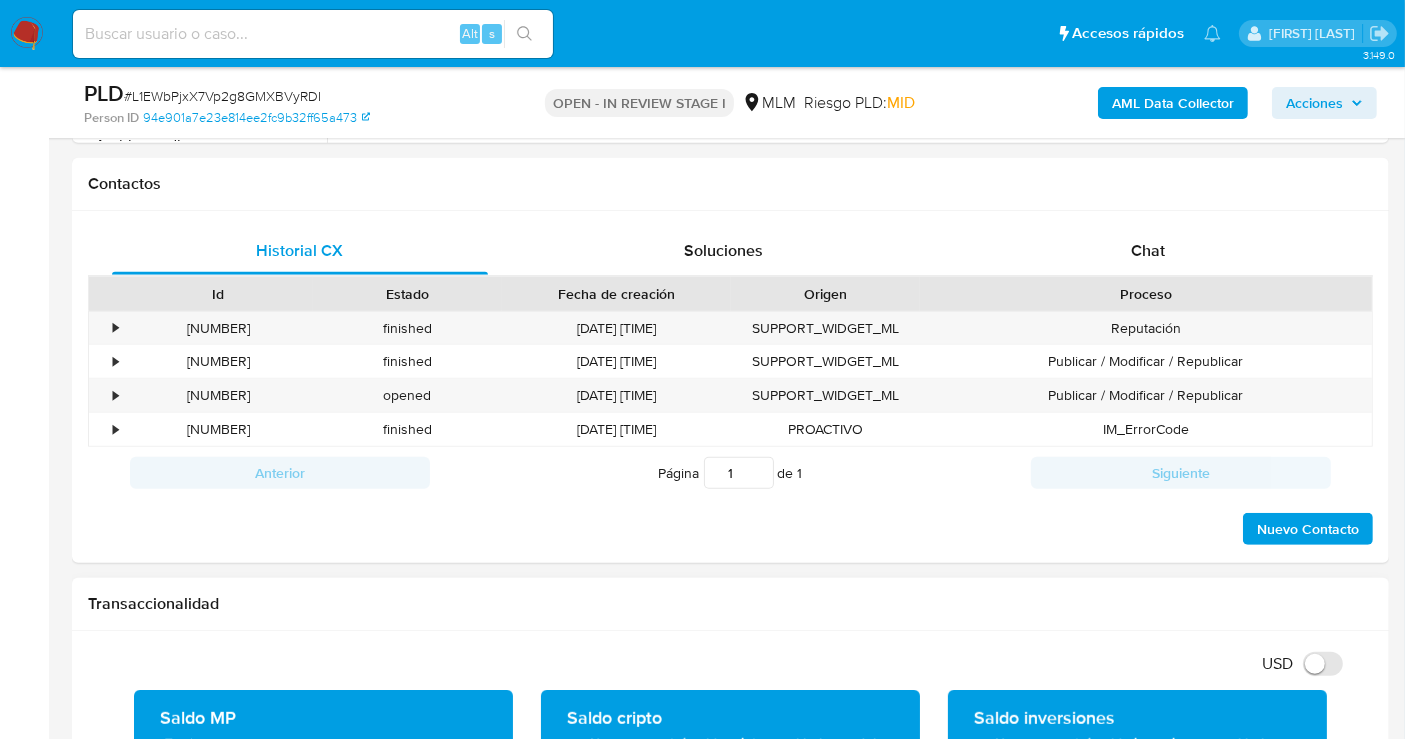 scroll, scrollTop: 444, scrollLeft: 0, axis: vertical 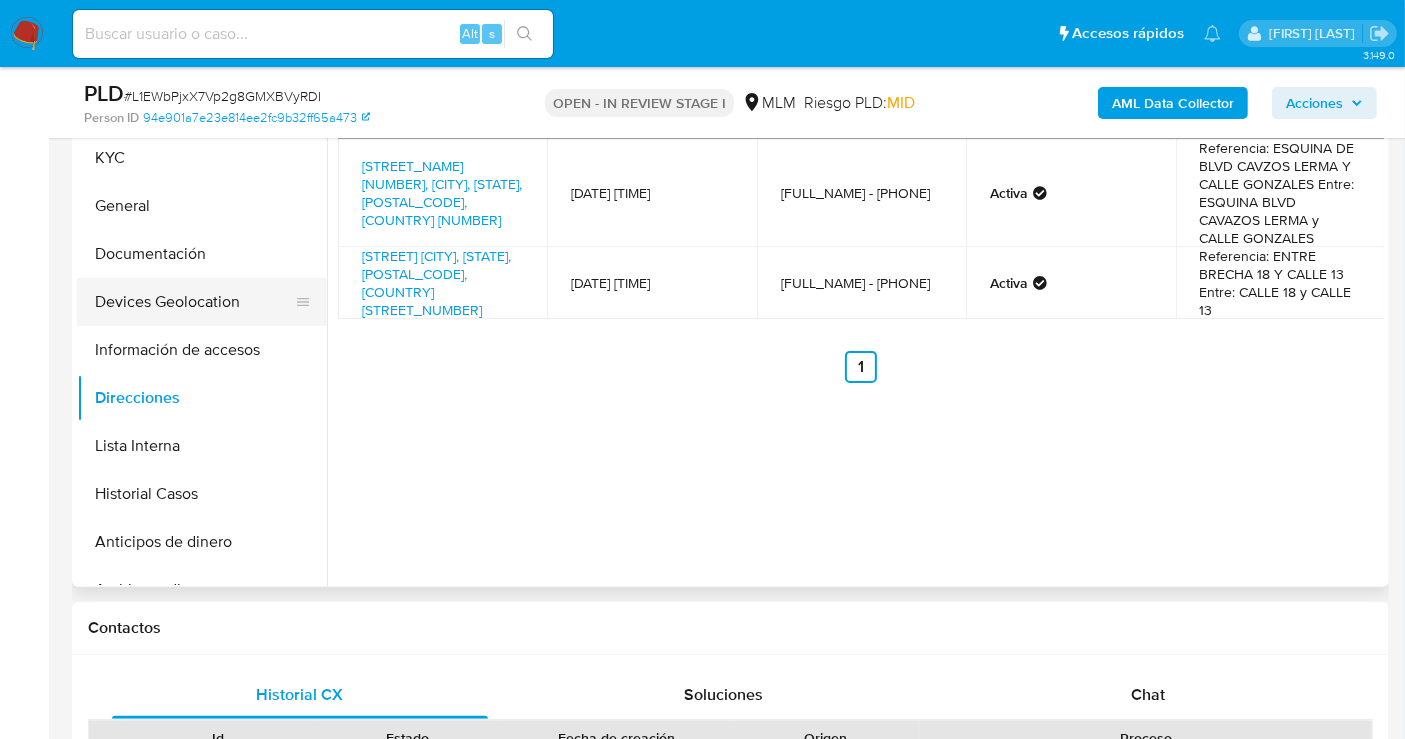 click on "Devices Geolocation" at bounding box center [194, 302] 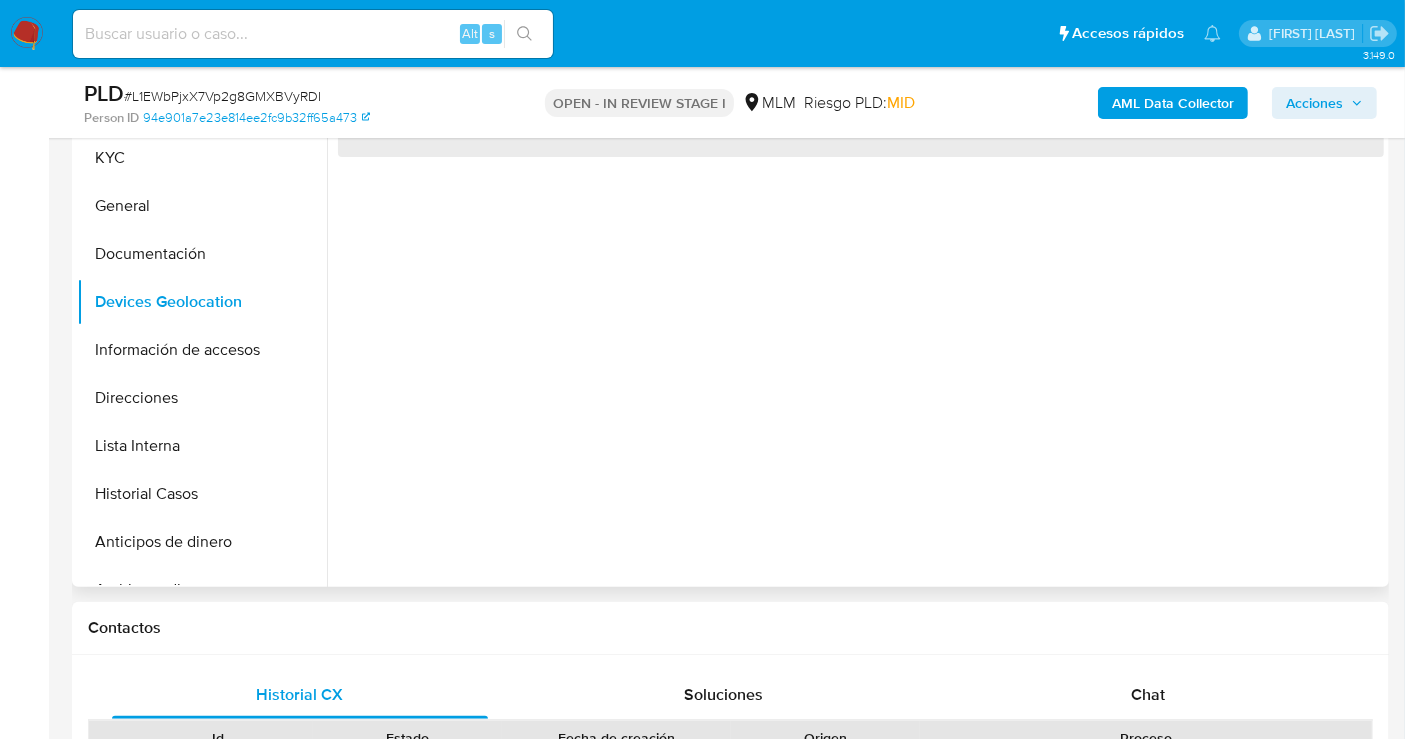 scroll, scrollTop: 333, scrollLeft: 0, axis: vertical 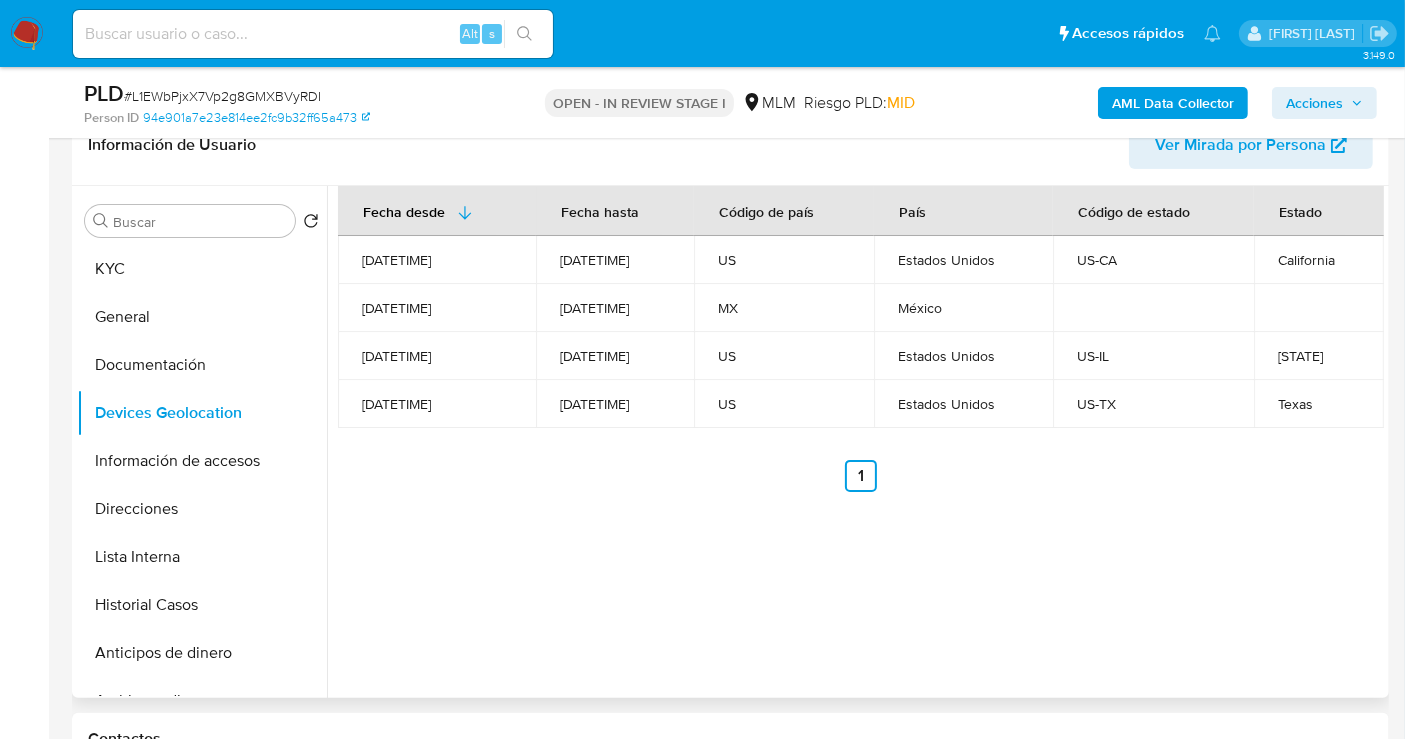 type 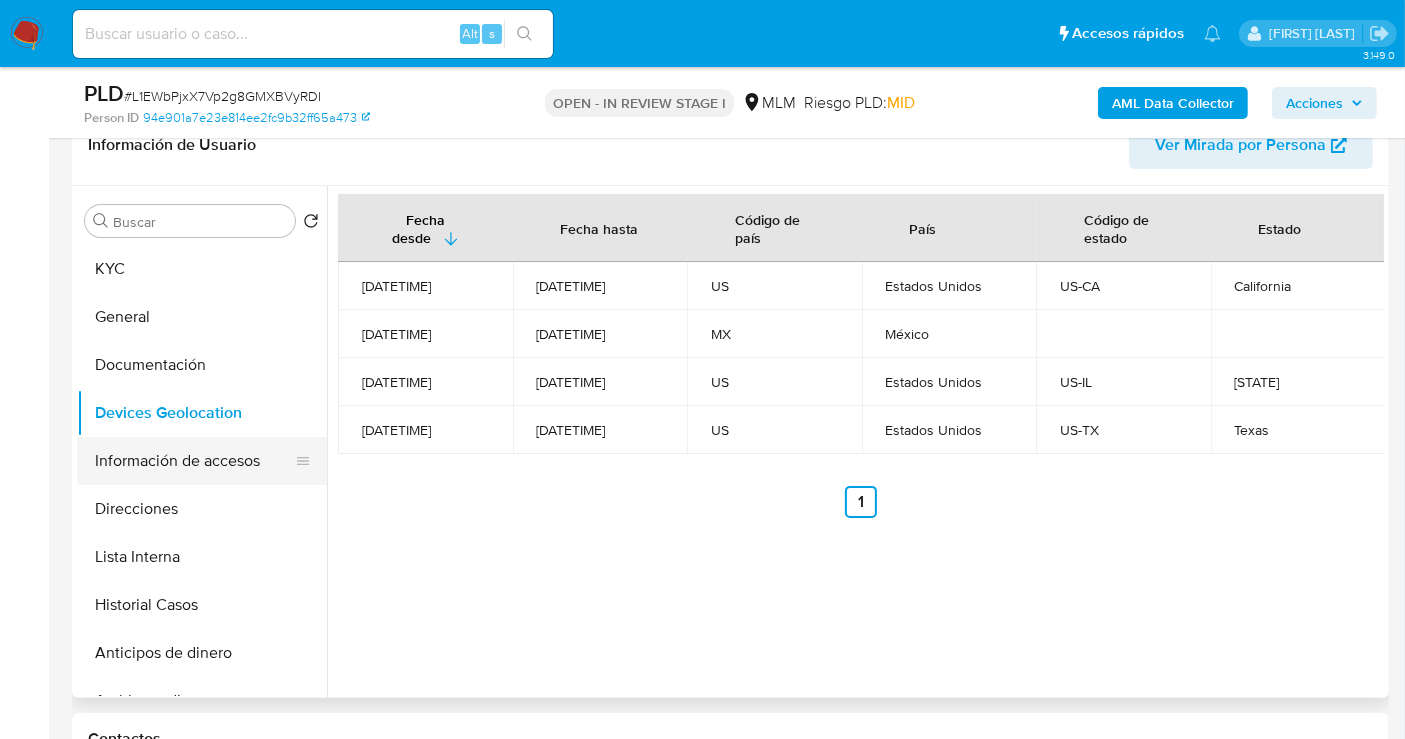 click on "Información de accesos" at bounding box center (194, 461) 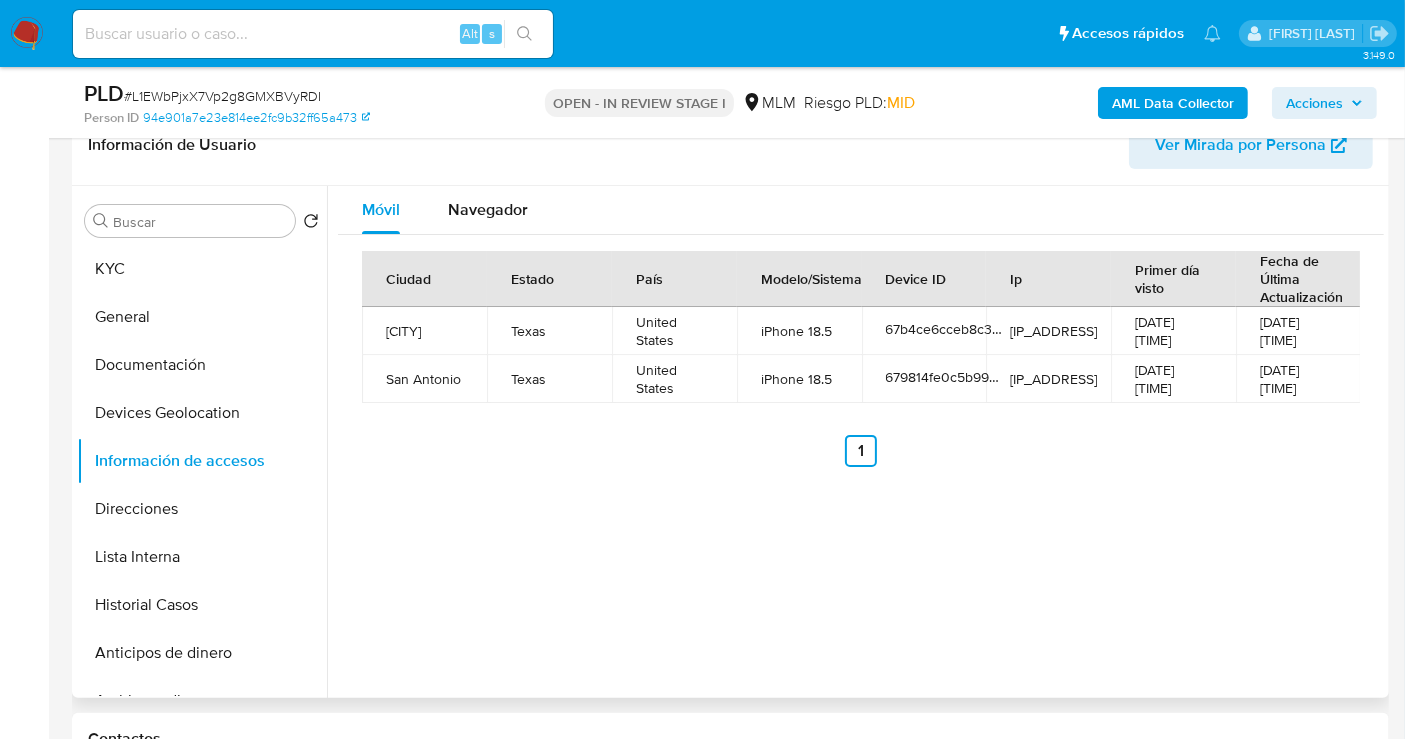 type 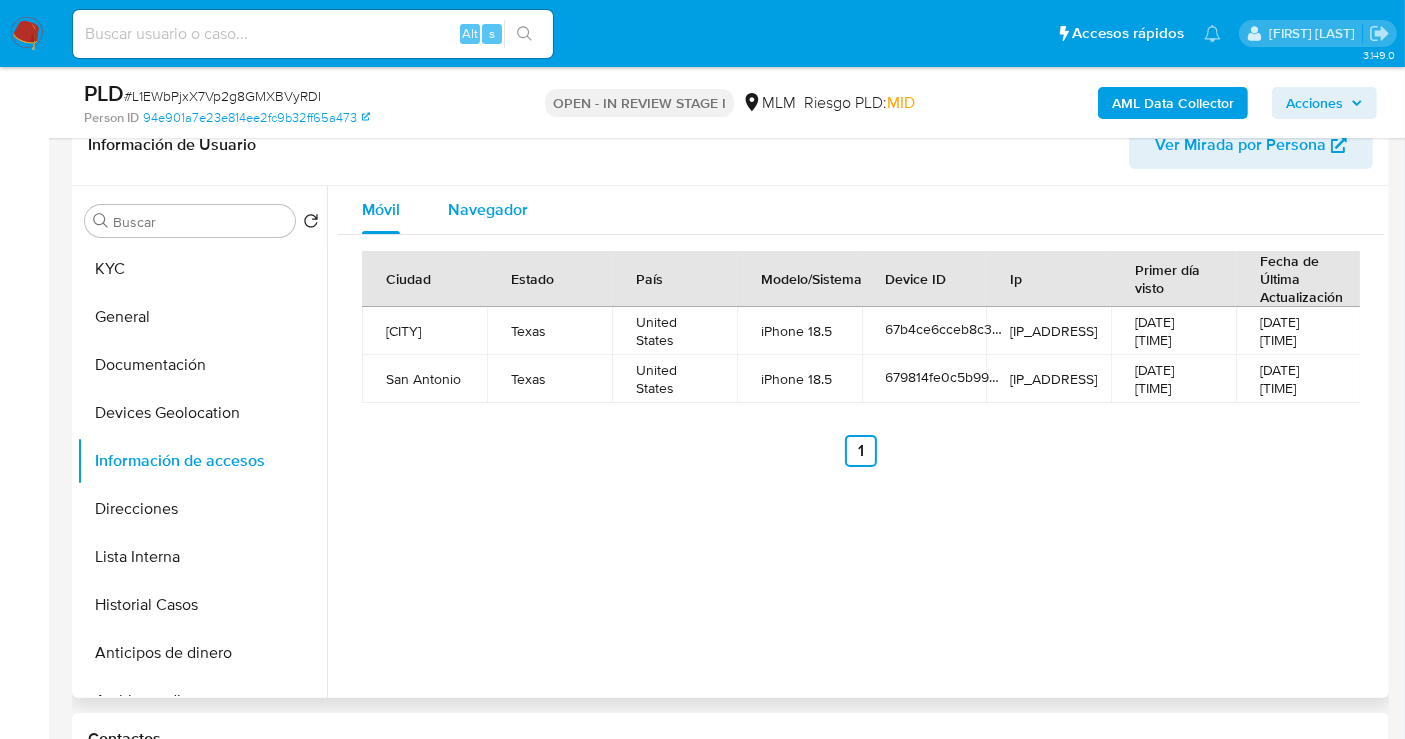 click on "Navegador" at bounding box center (488, 209) 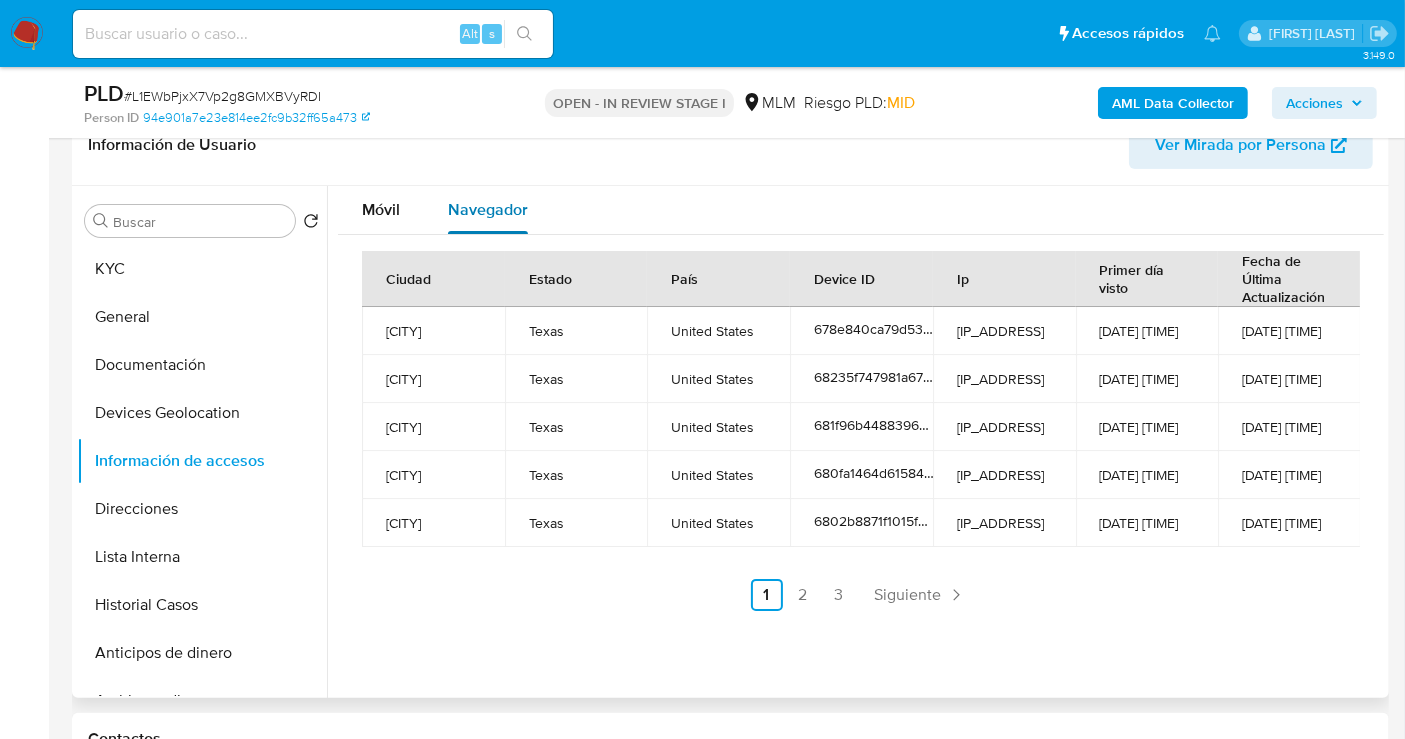 type 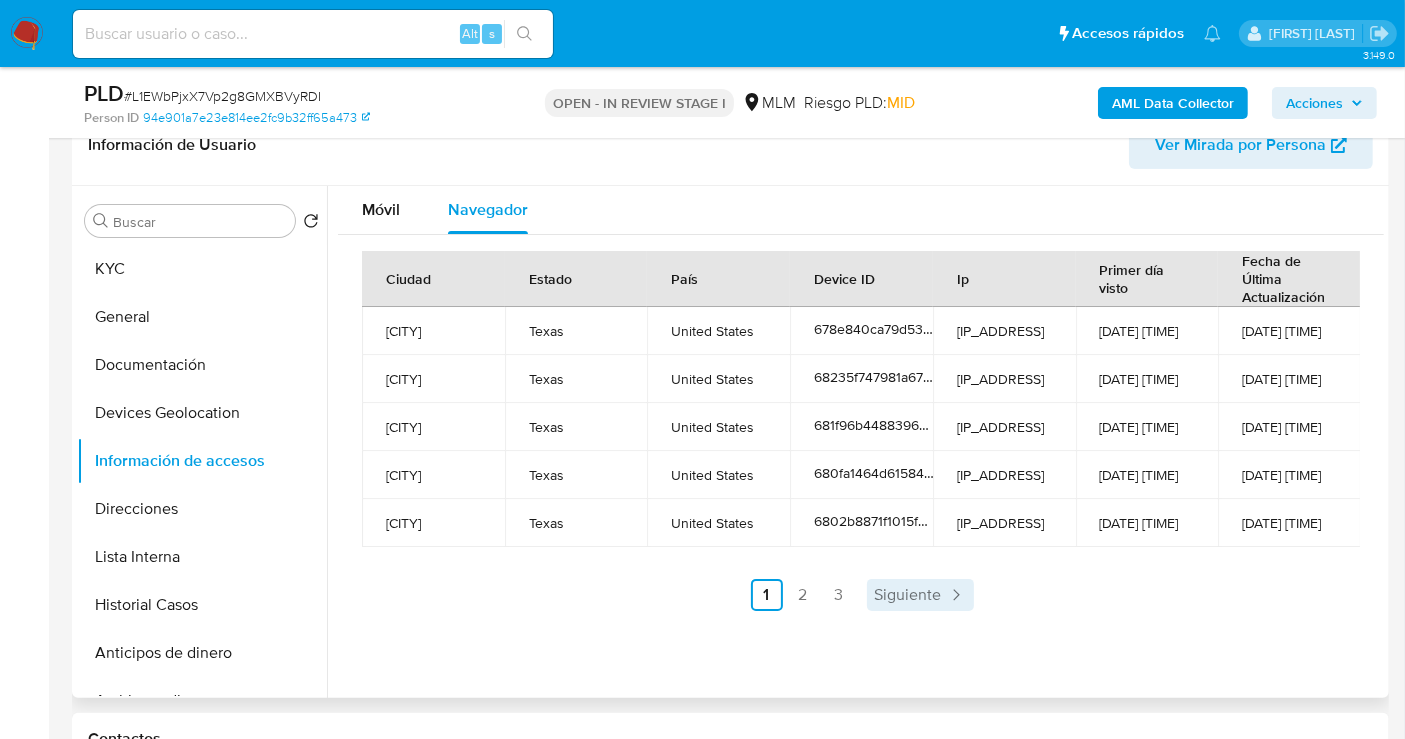 click on "Siguiente" at bounding box center [908, 595] 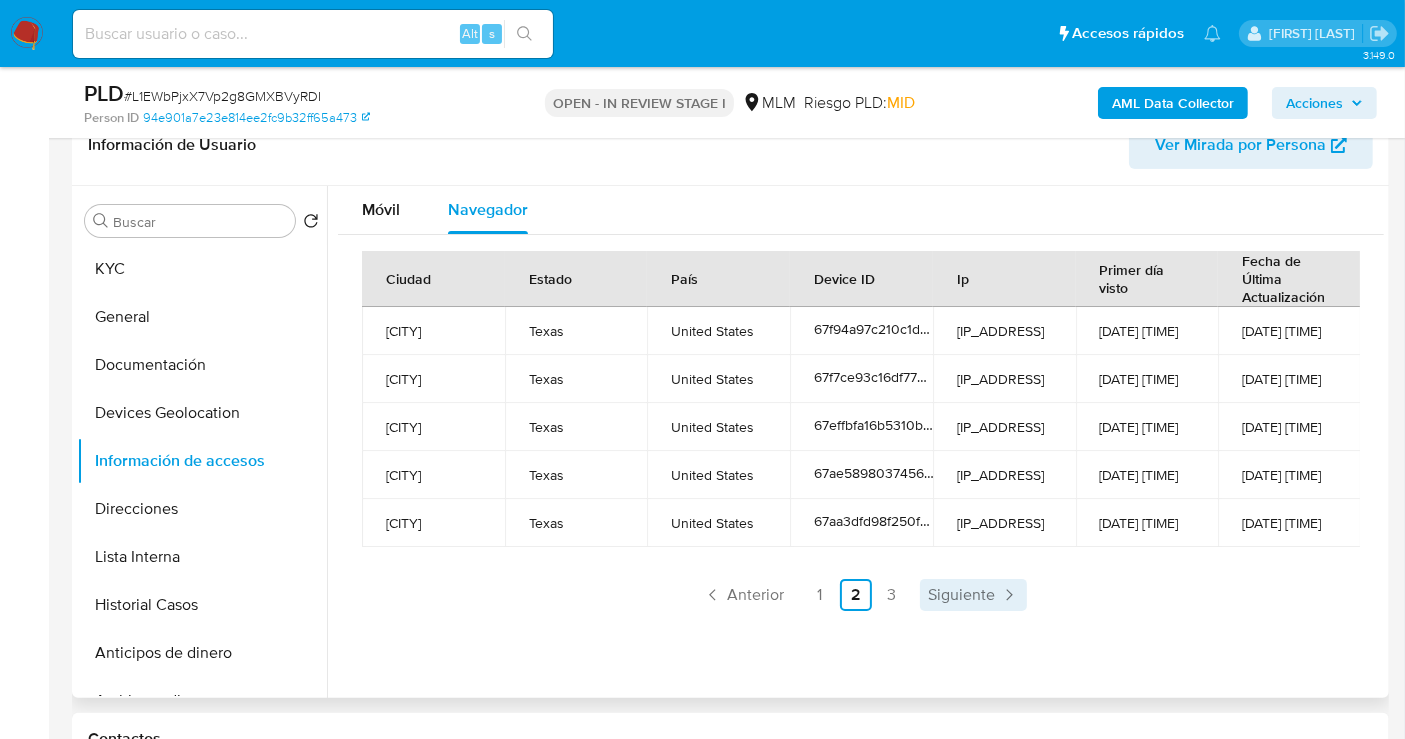 click on "Siguiente" at bounding box center (961, 595) 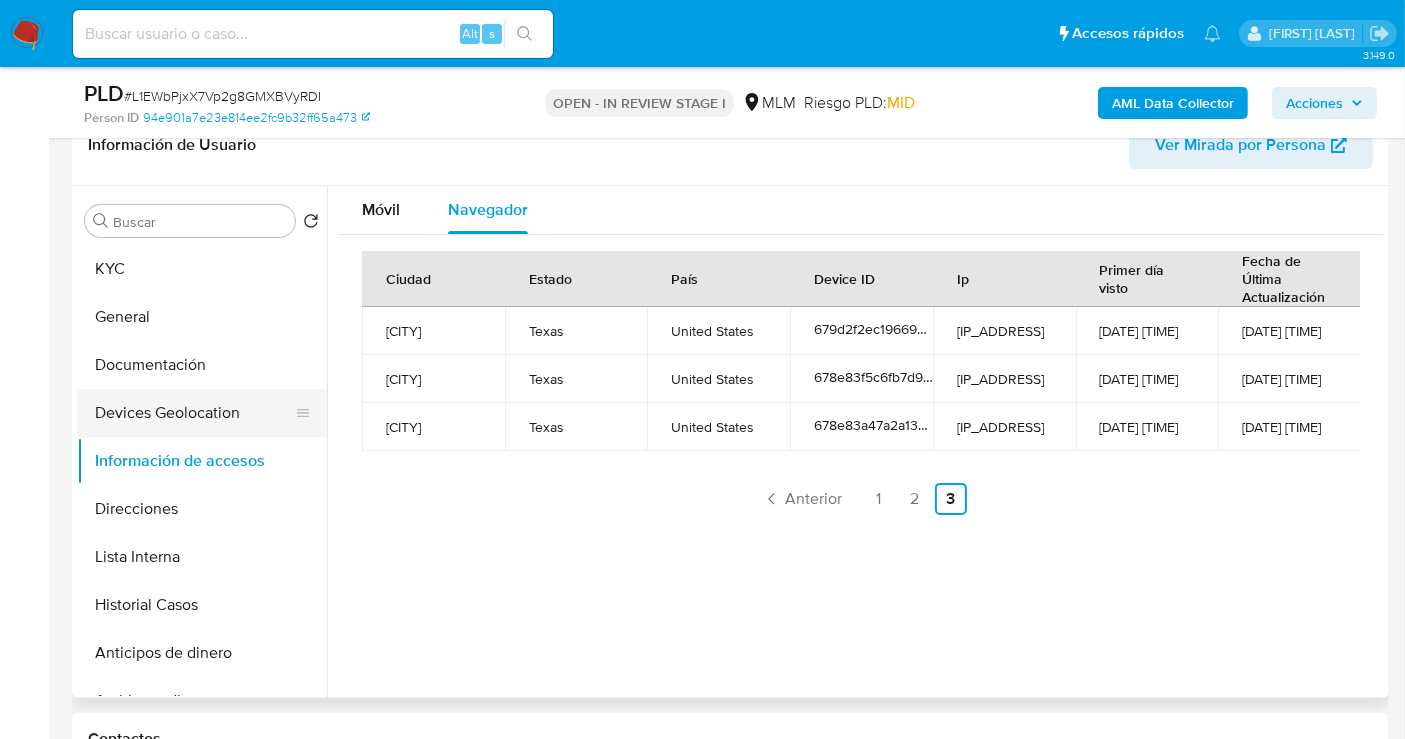 click on "Devices Geolocation" at bounding box center (194, 413) 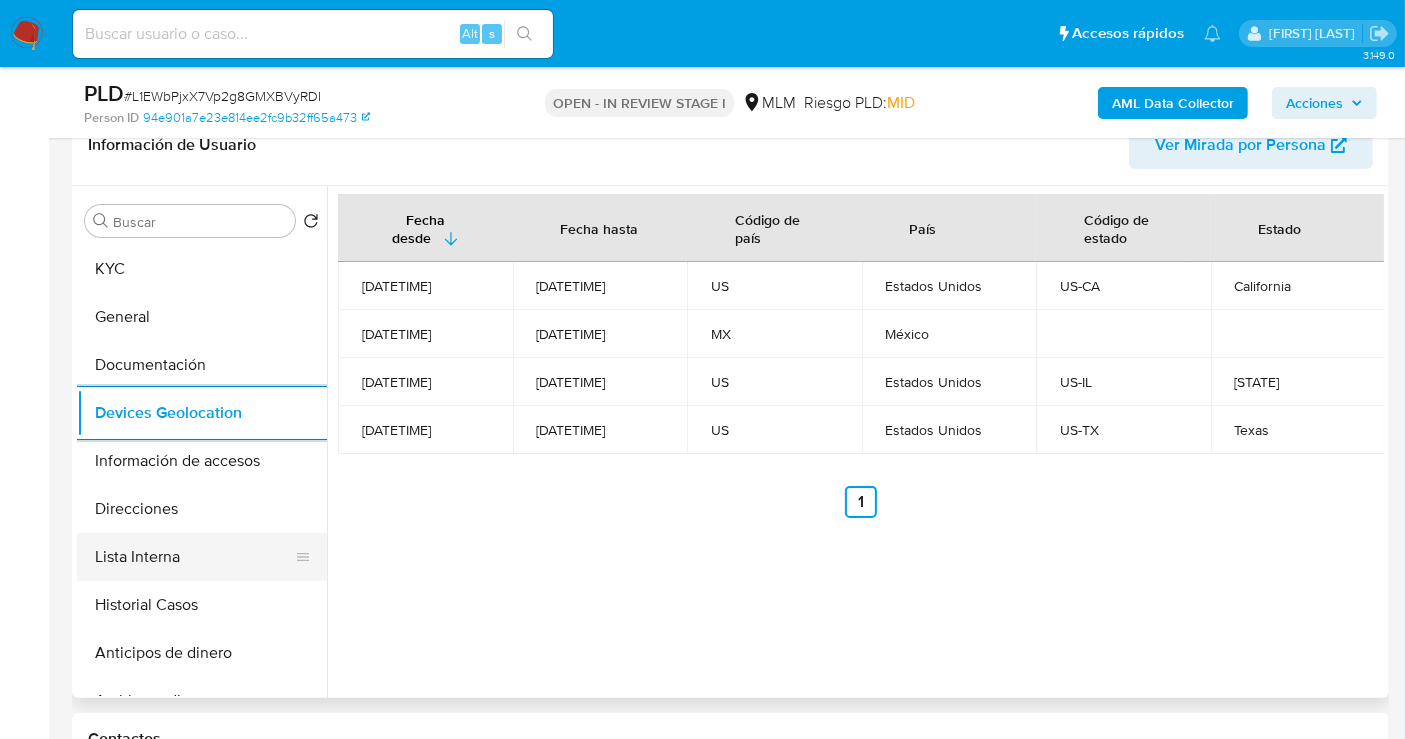click on "Lista Interna" at bounding box center [194, 557] 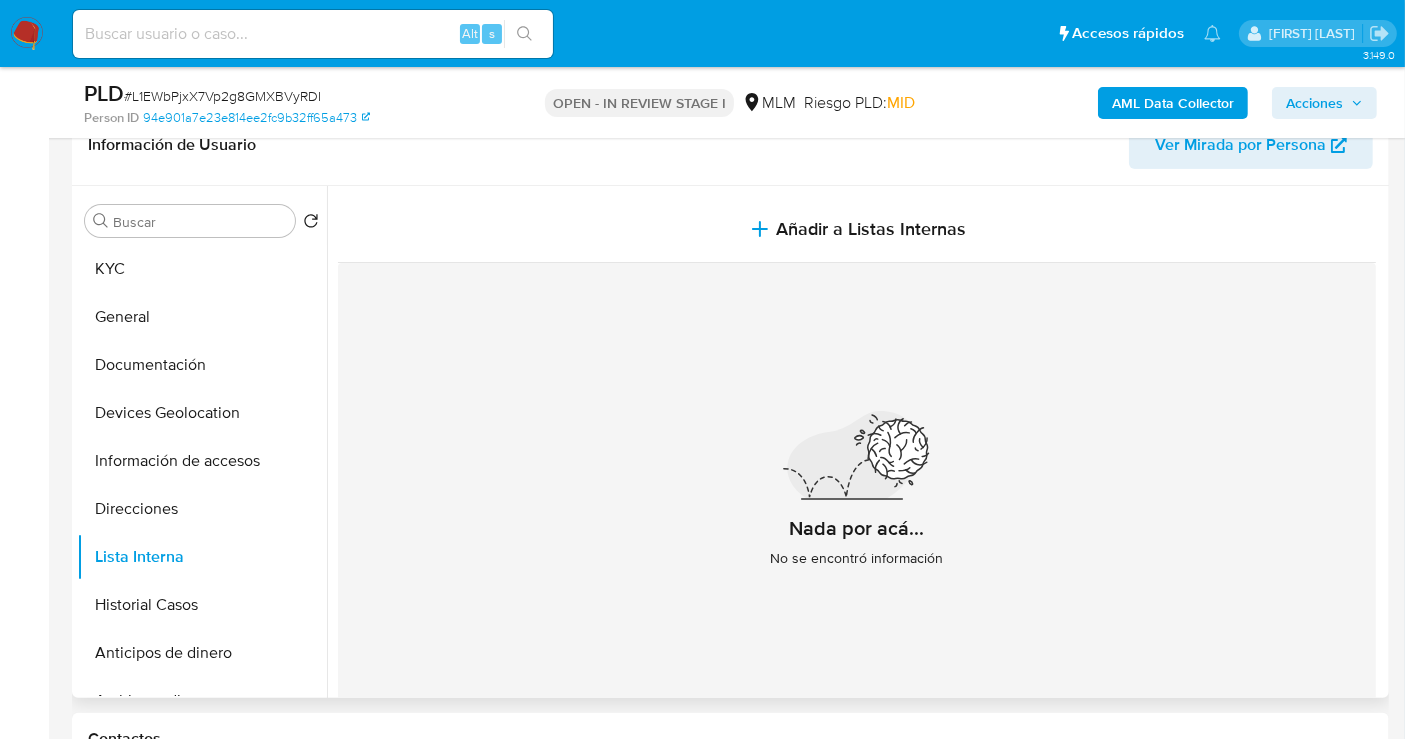 type 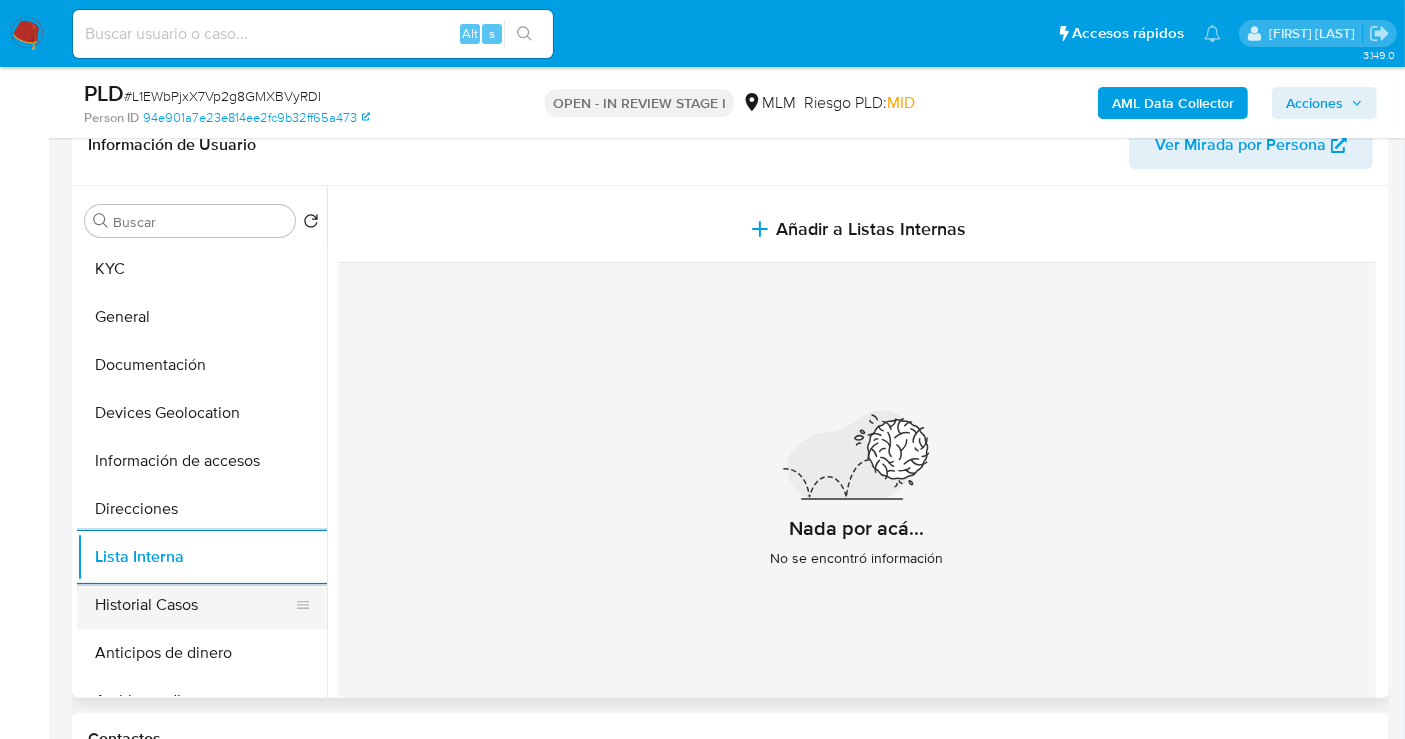 click on "Historial Casos" at bounding box center (194, 605) 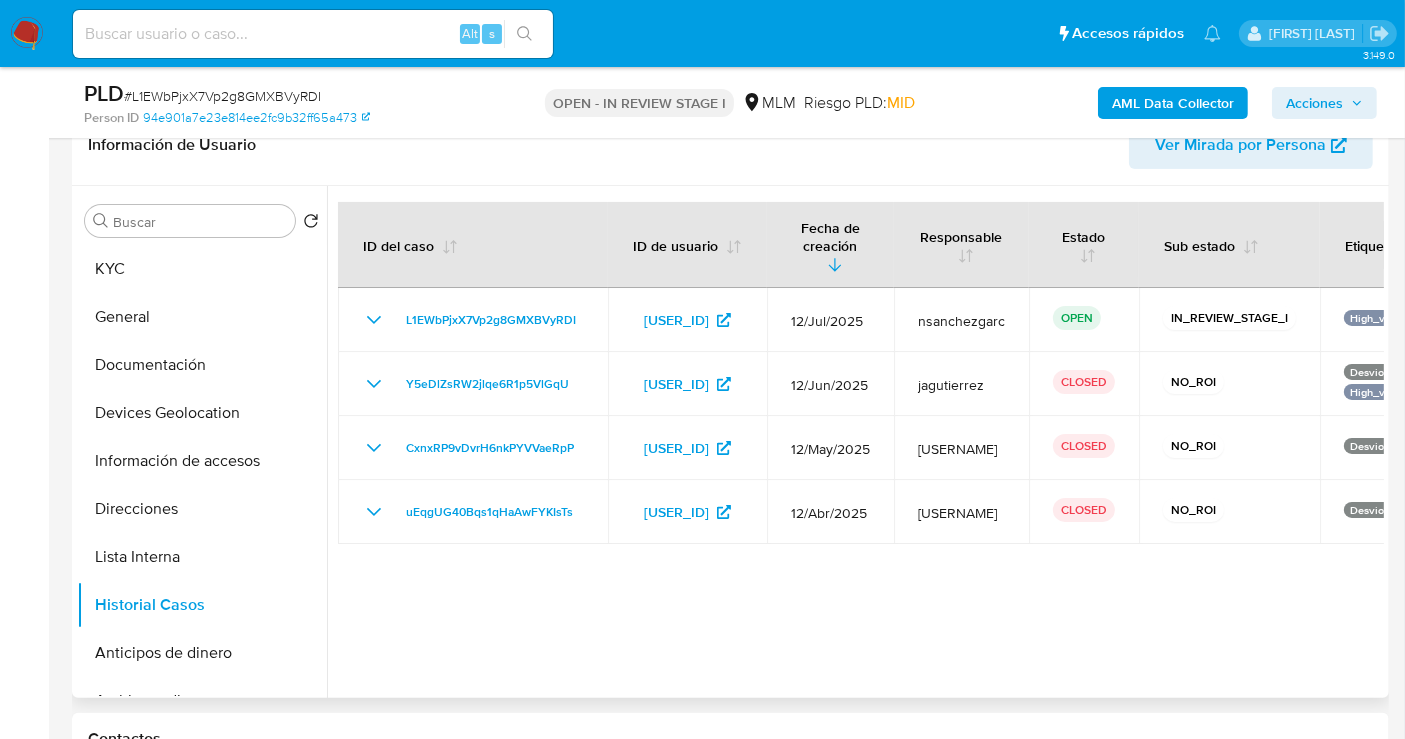 type 